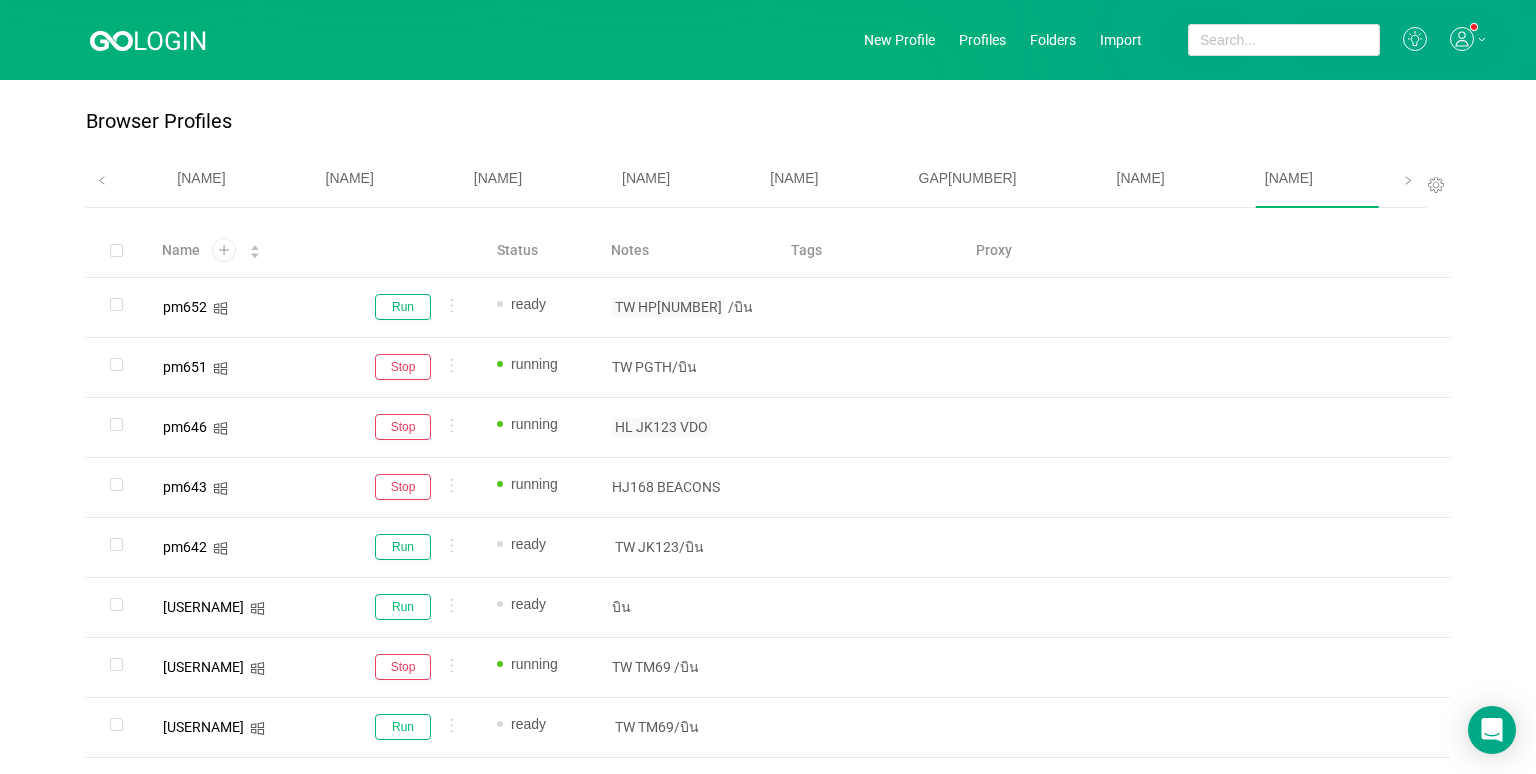 scroll, scrollTop: 0, scrollLeft: 0, axis: both 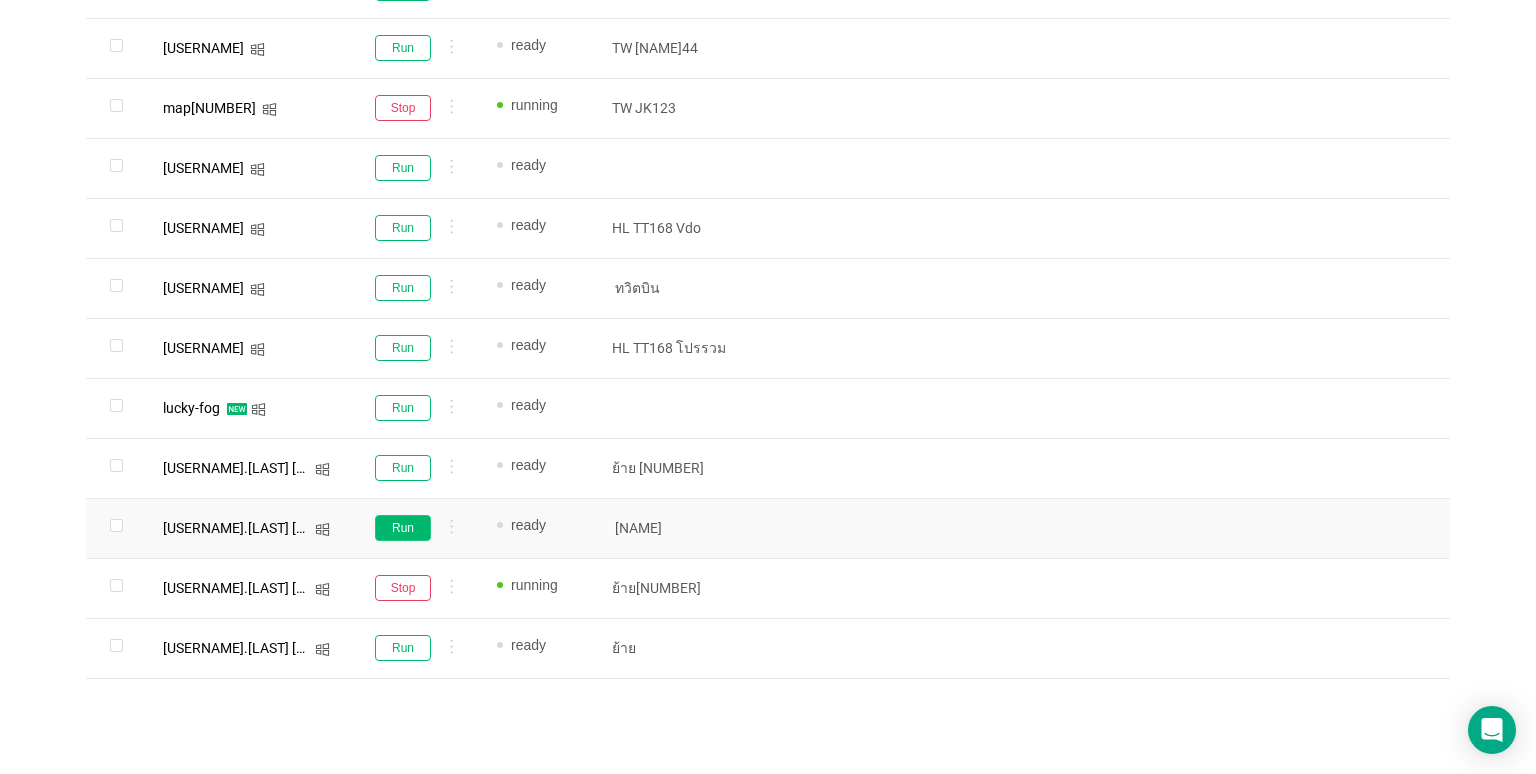 click on "Run" at bounding box center (403, 528) 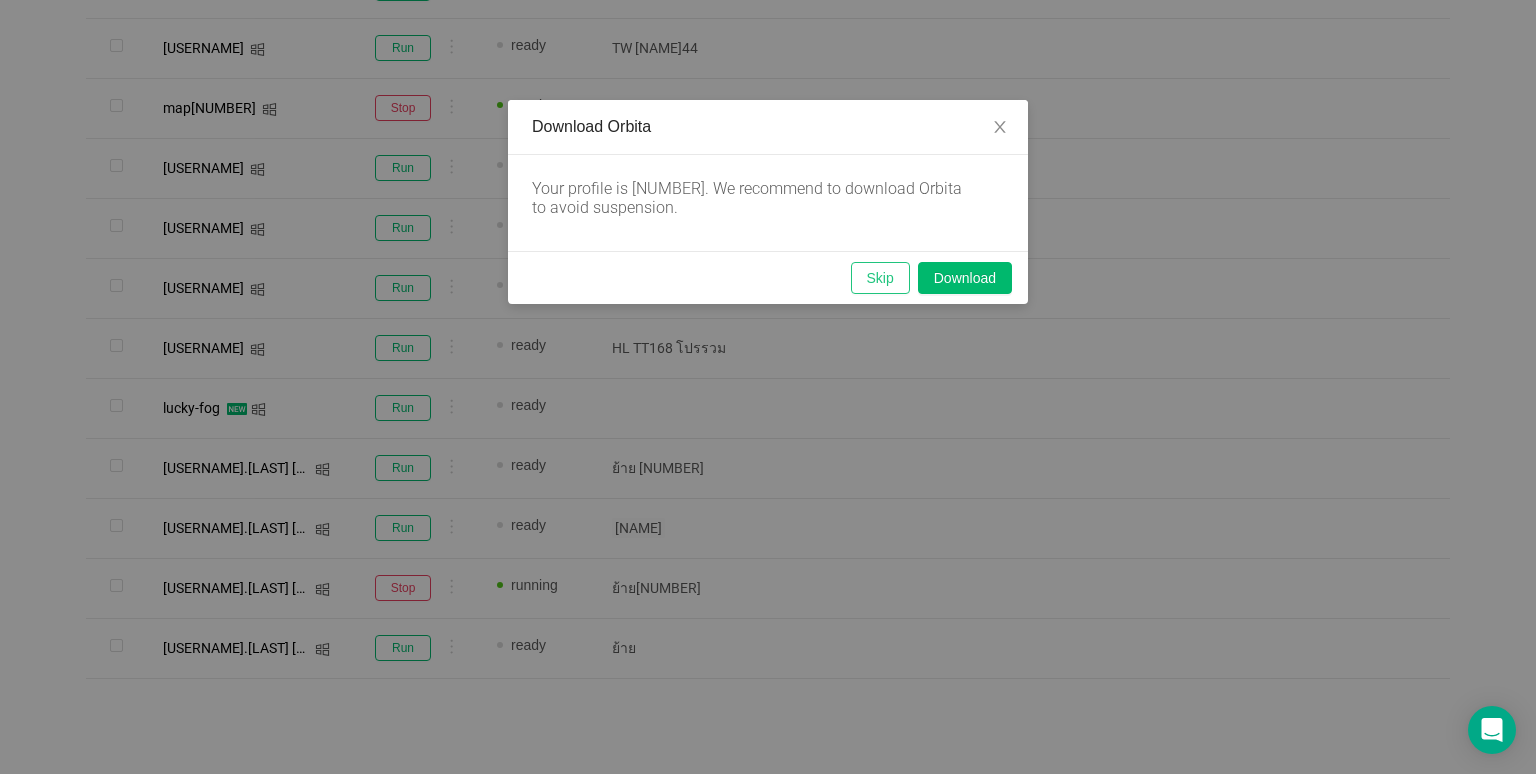click on "Skip" at bounding box center [880, 278] 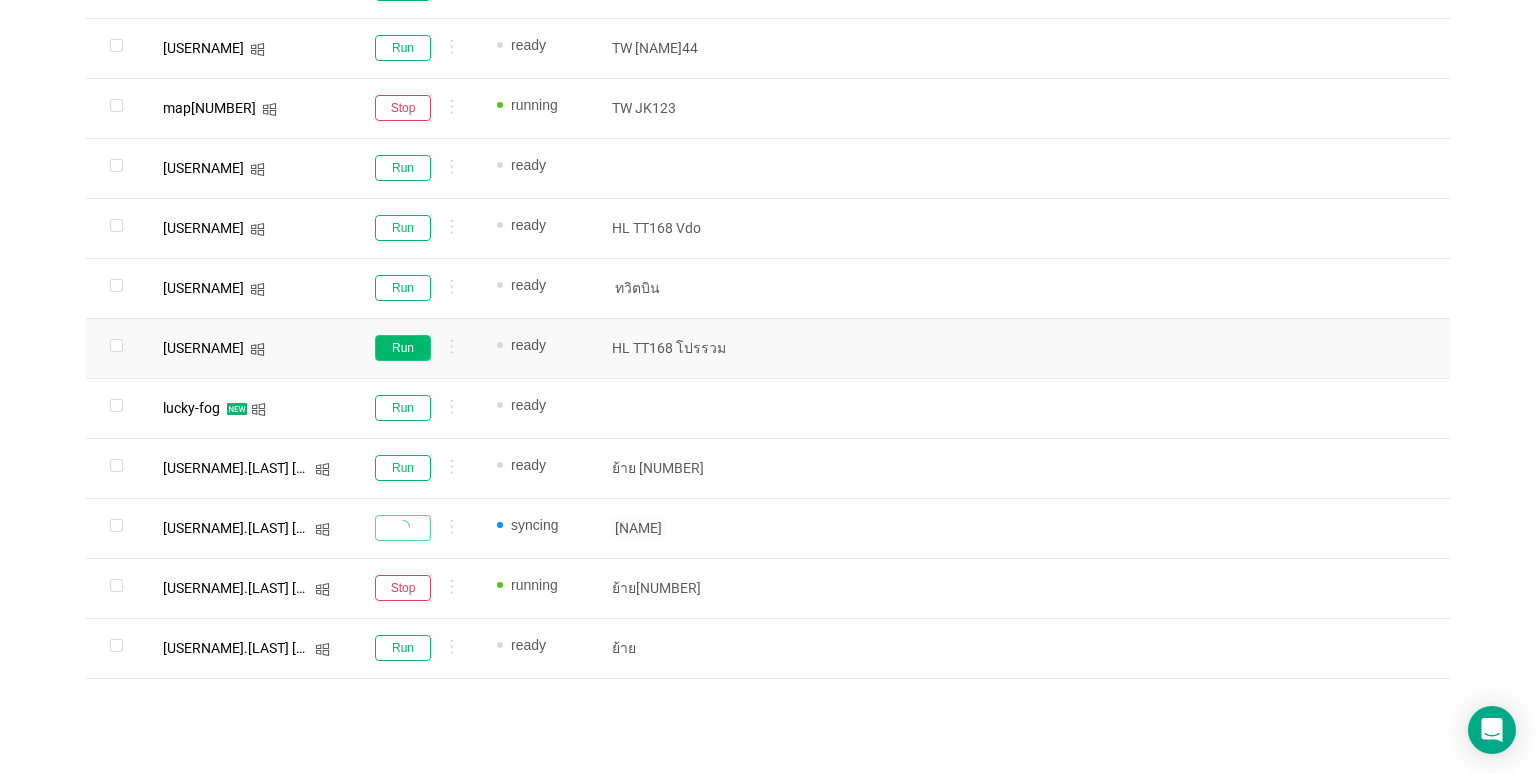 click on "Run" at bounding box center [403, 348] 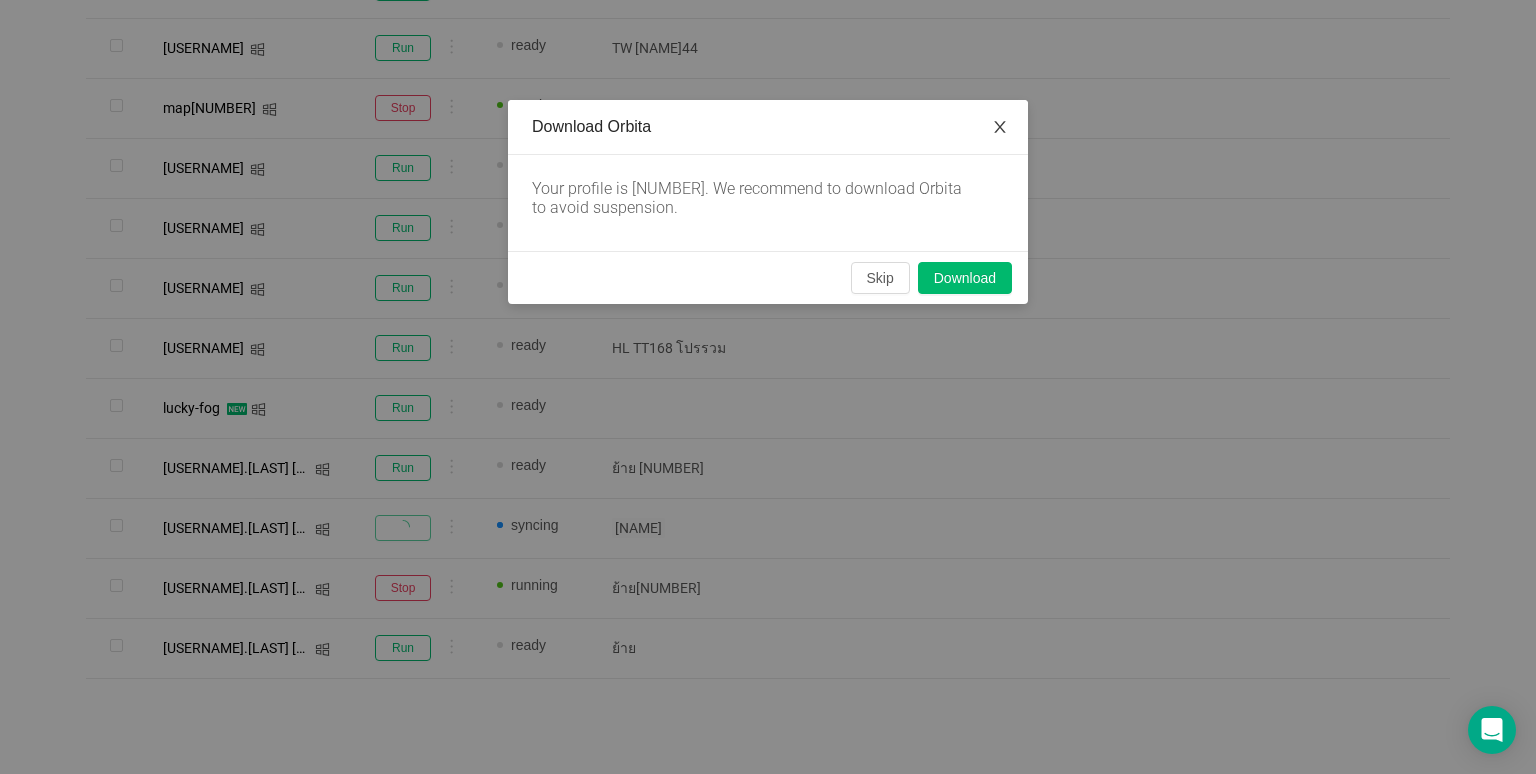 click 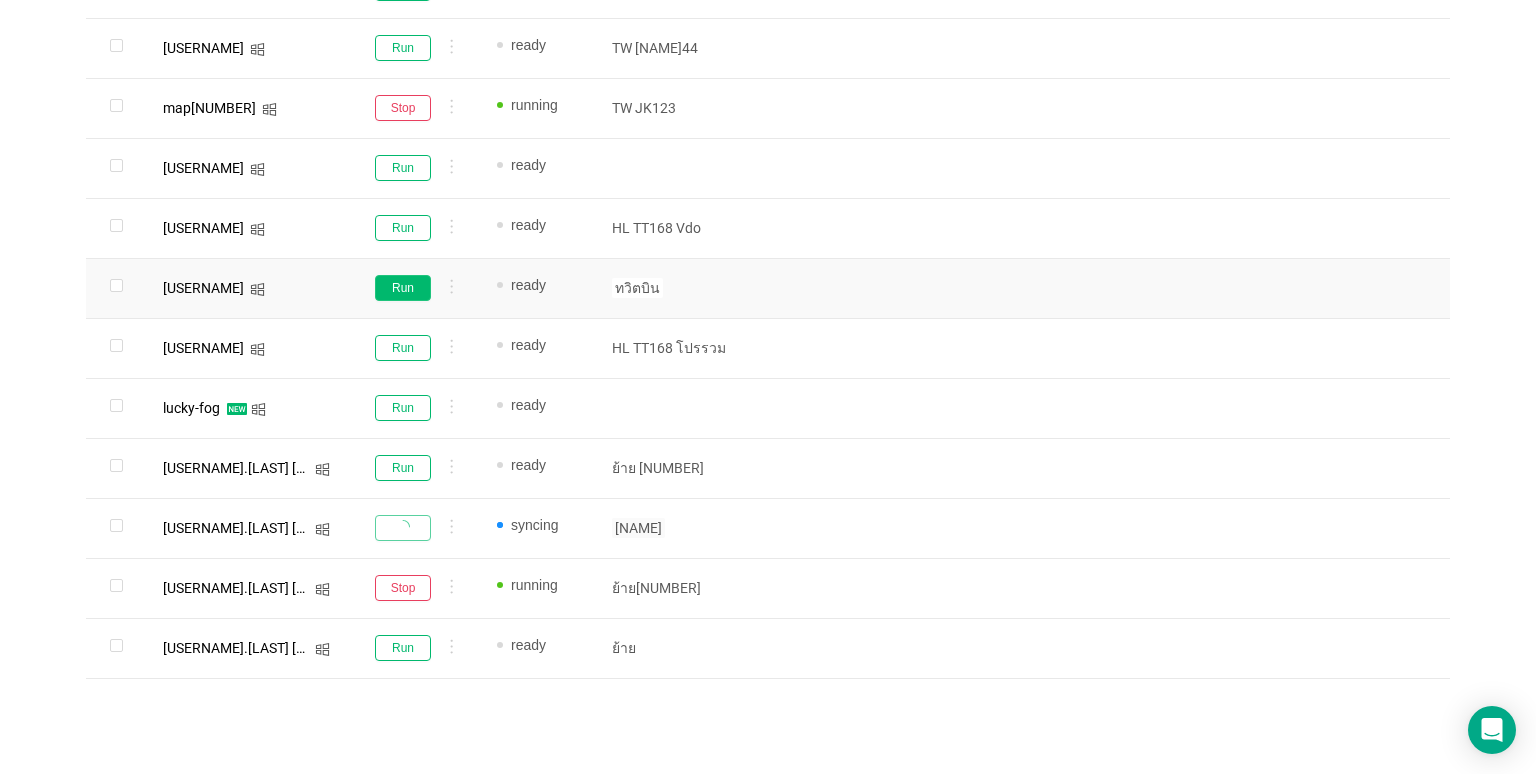 click on "Run" at bounding box center (403, 288) 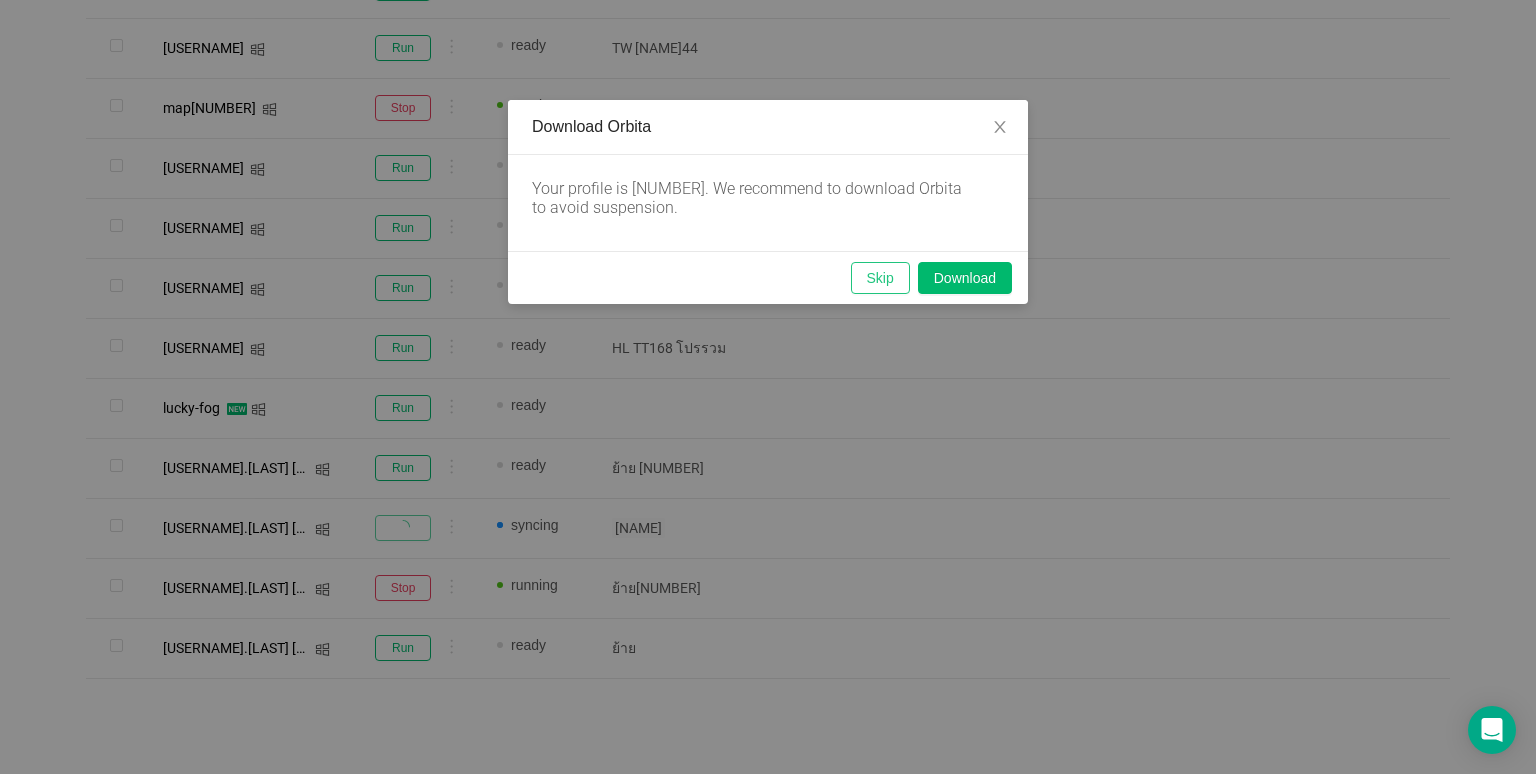 click on "Skip" at bounding box center [880, 278] 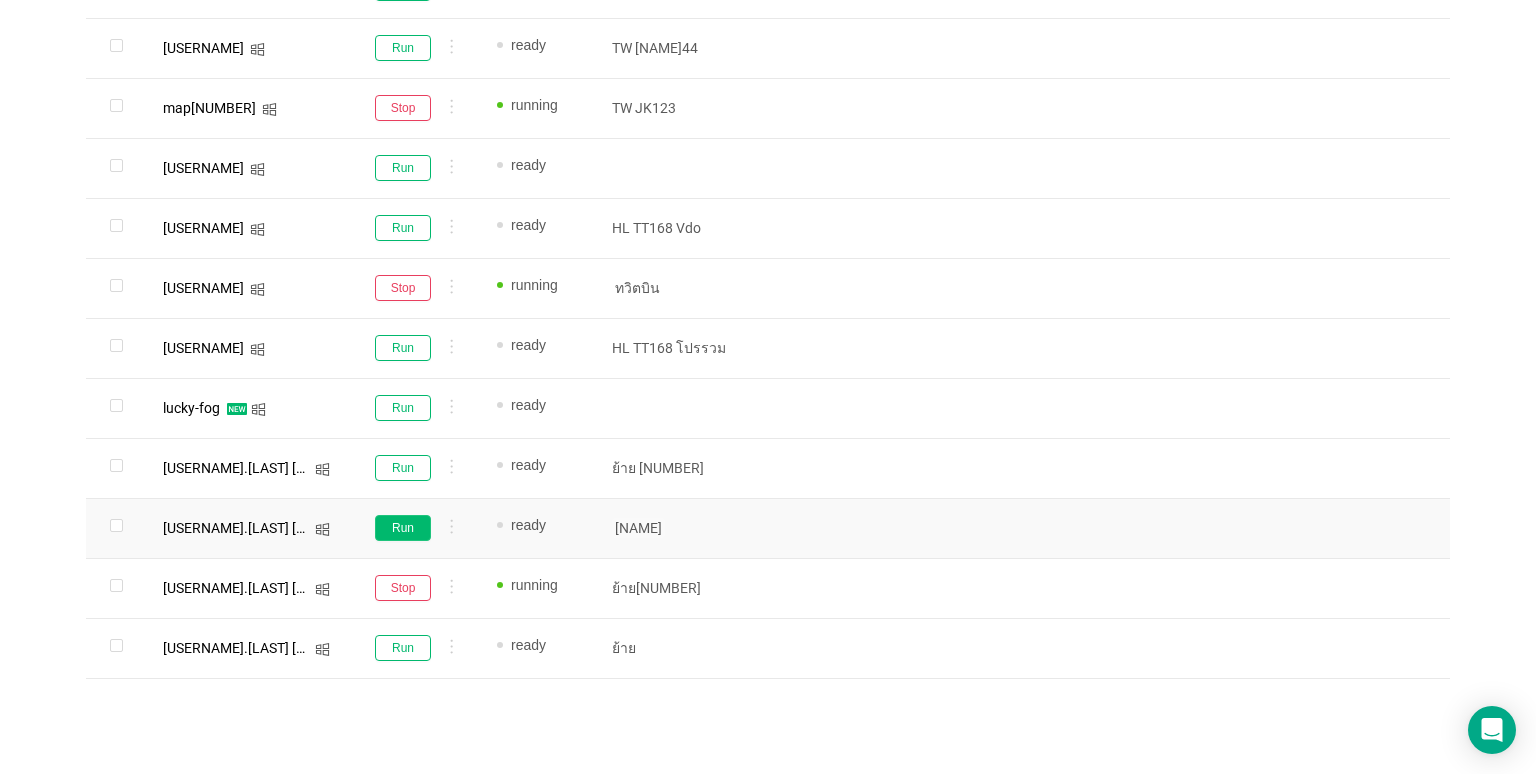 click on "Run" at bounding box center (403, 528) 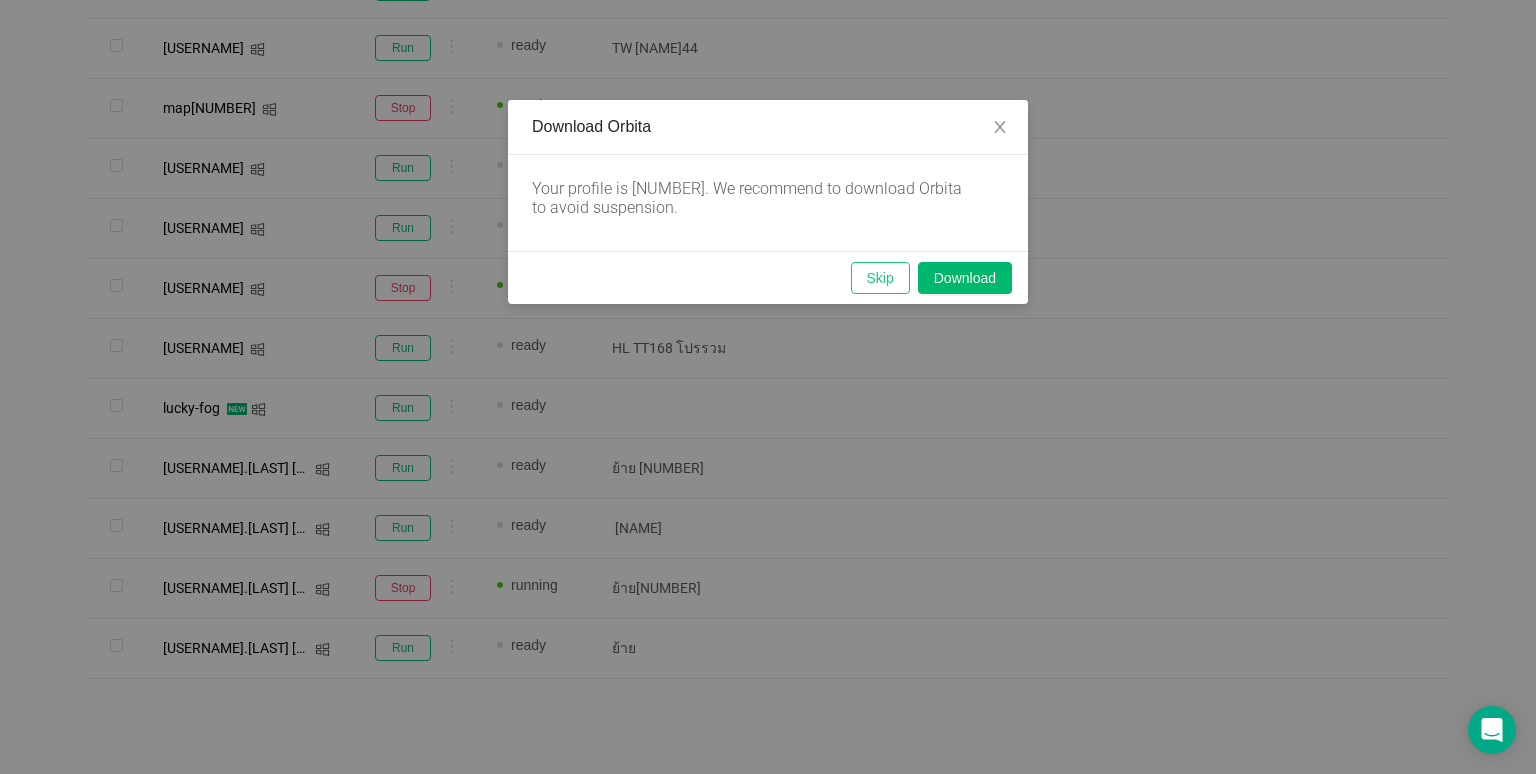 click on "Skip" at bounding box center (880, 278) 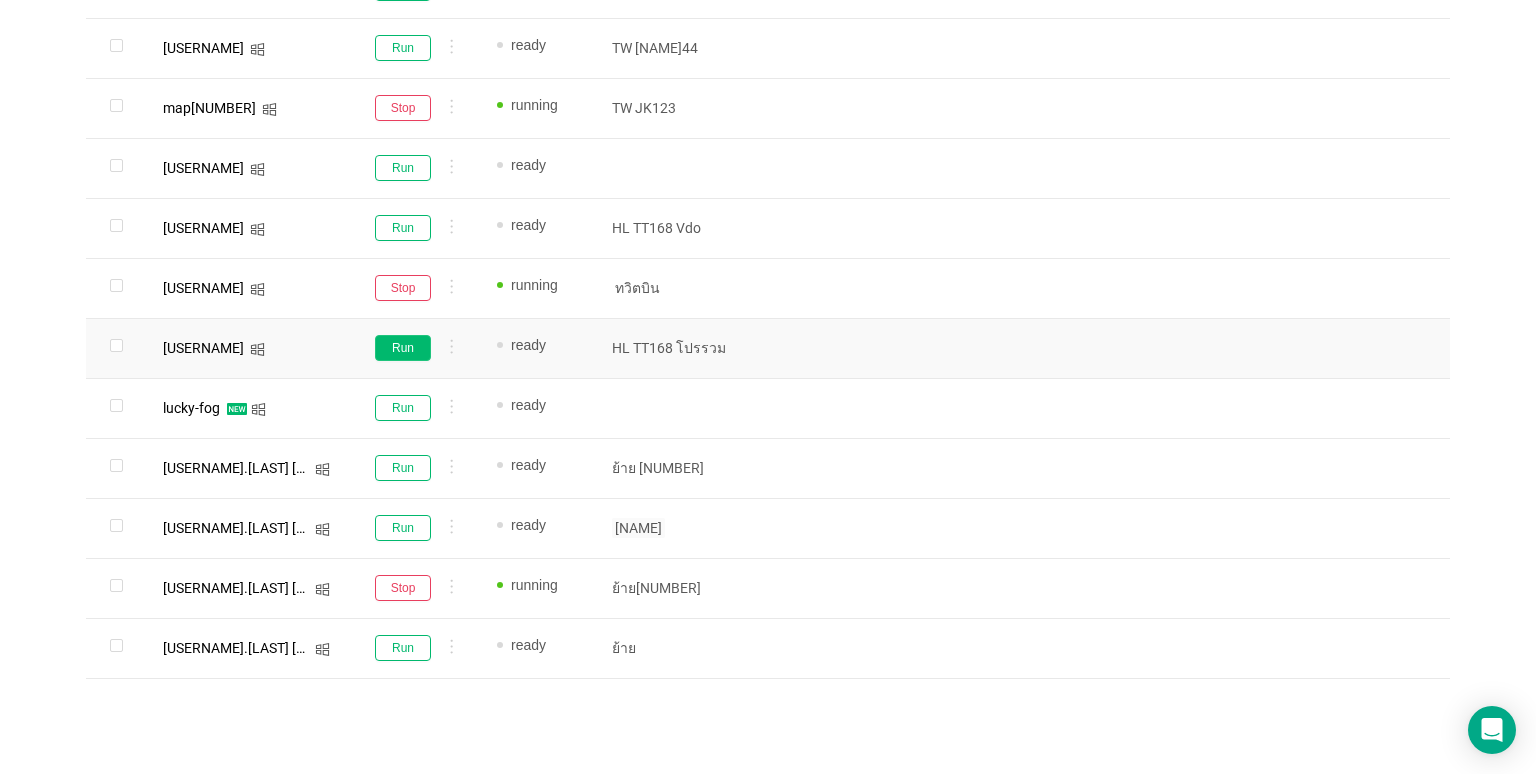 click on "Run" at bounding box center [403, 348] 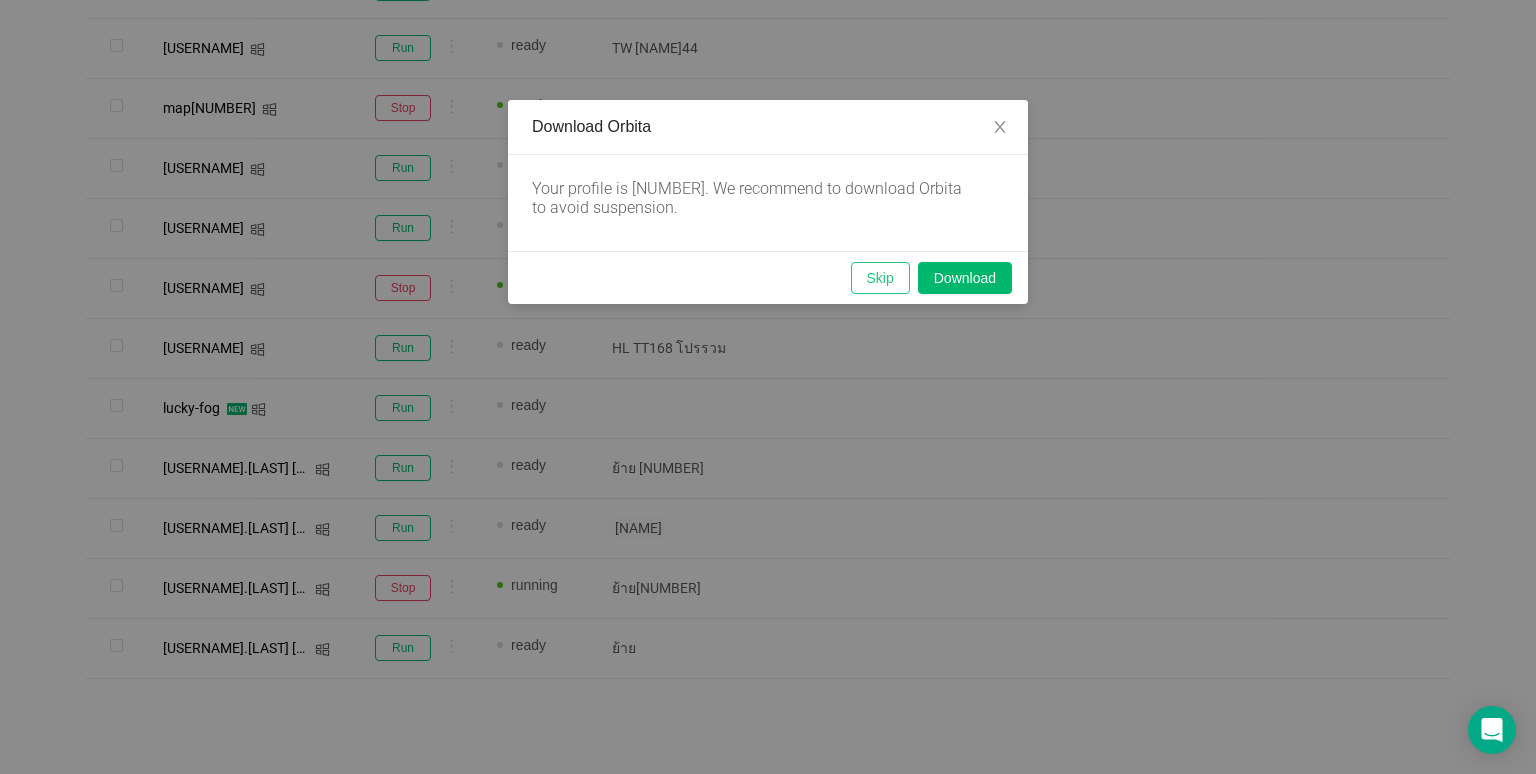 click on "Skip" at bounding box center (880, 278) 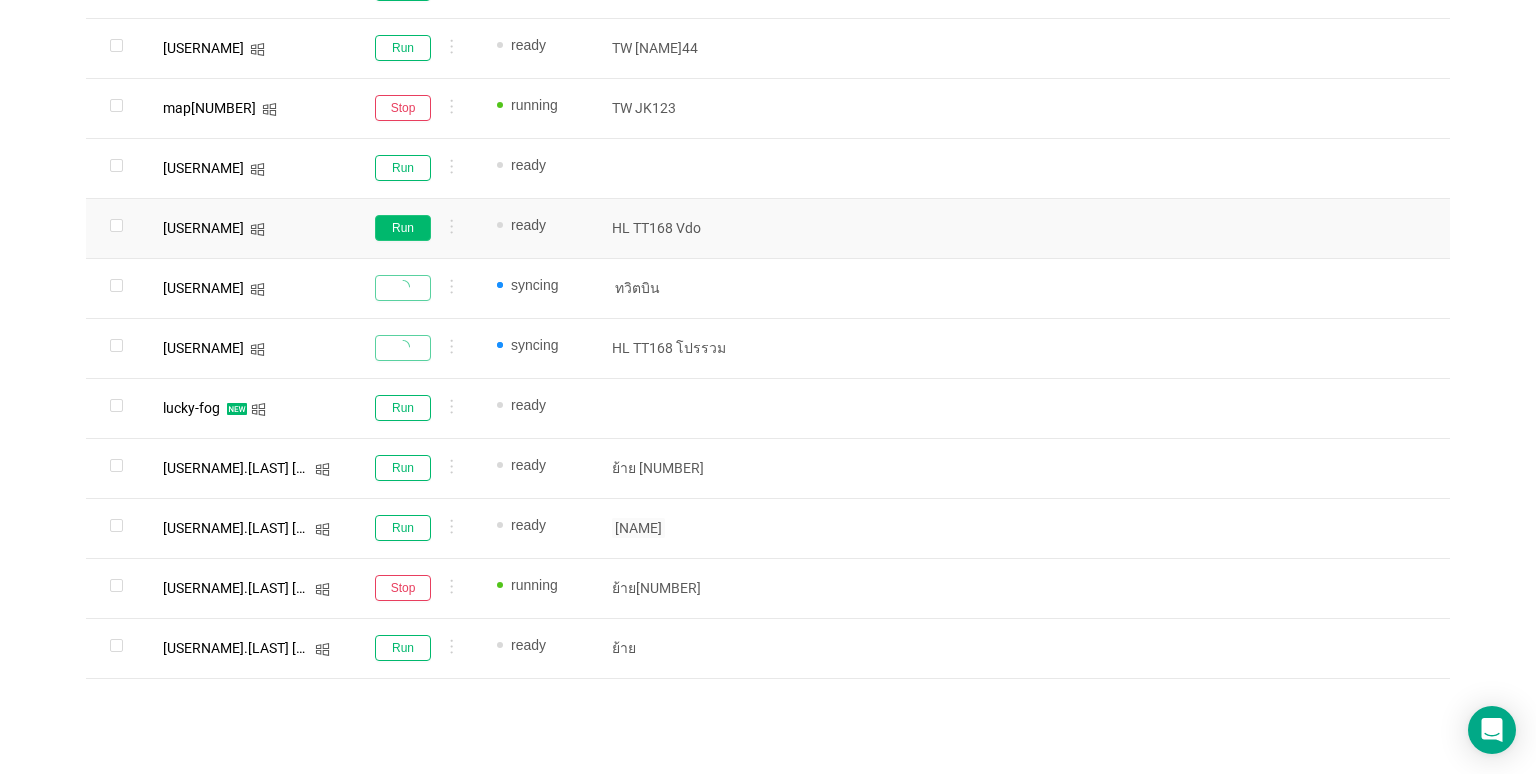 click on "Run" at bounding box center [403, 228] 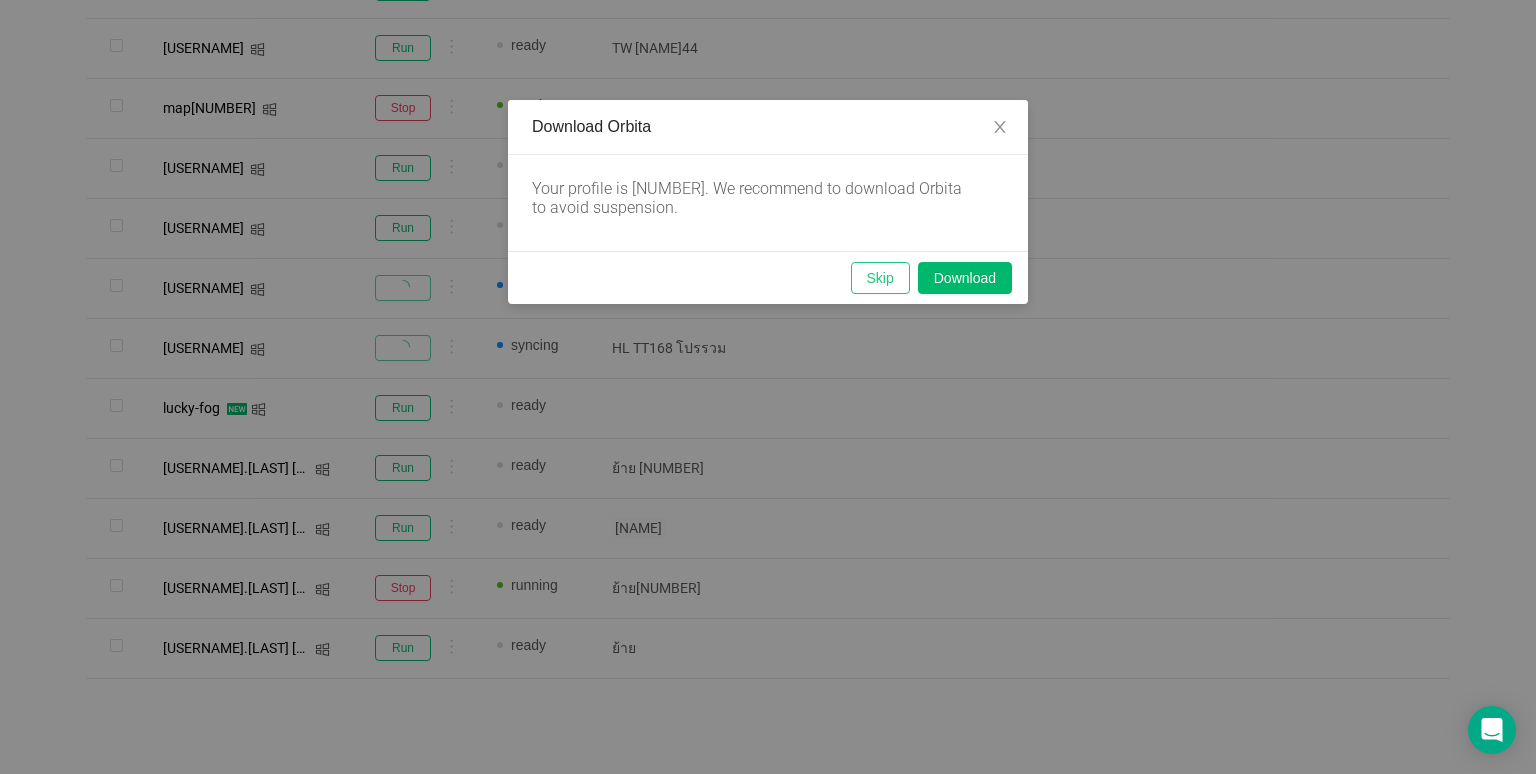 click on "Skip" at bounding box center (880, 278) 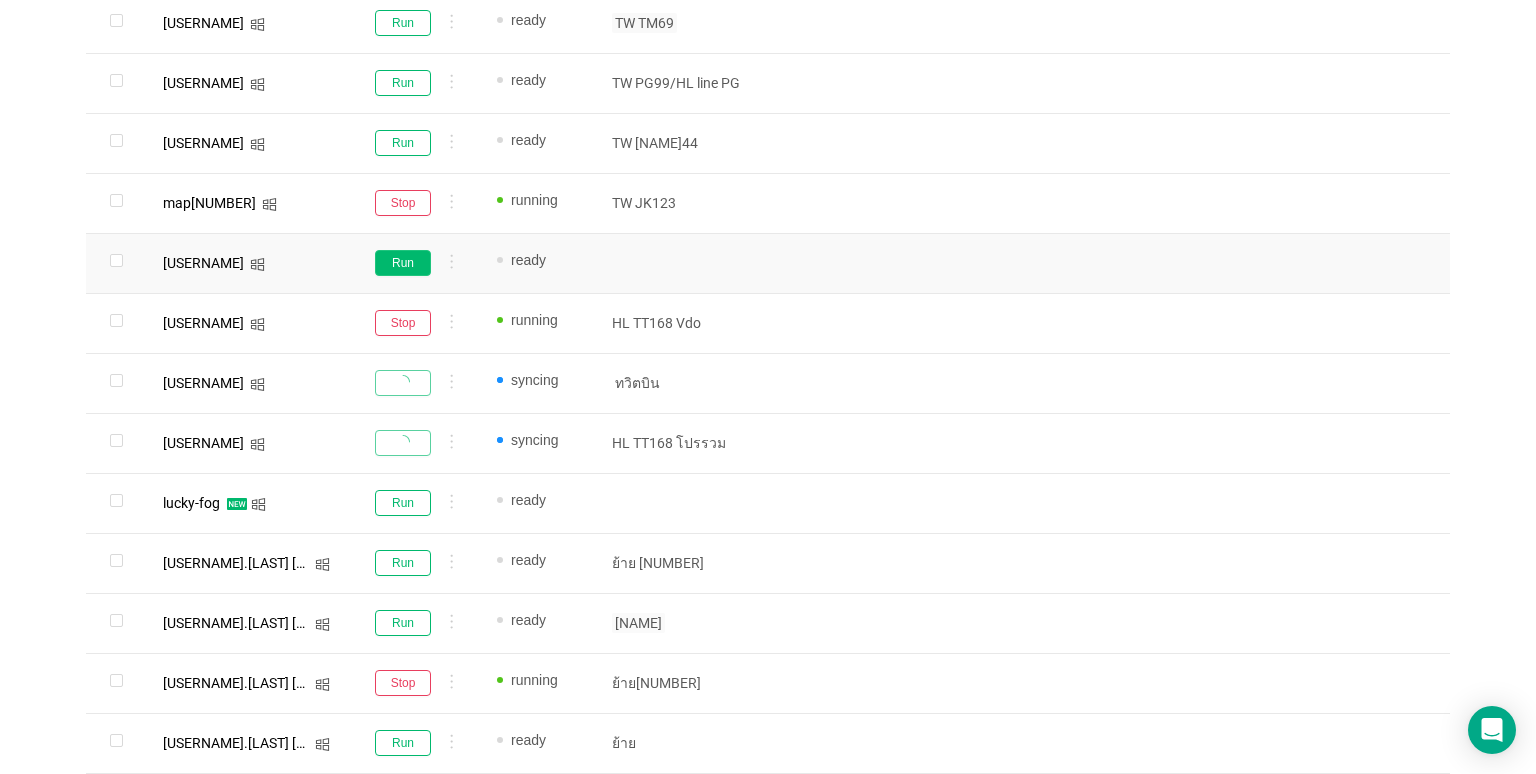 scroll, scrollTop: 1119, scrollLeft: 0, axis: vertical 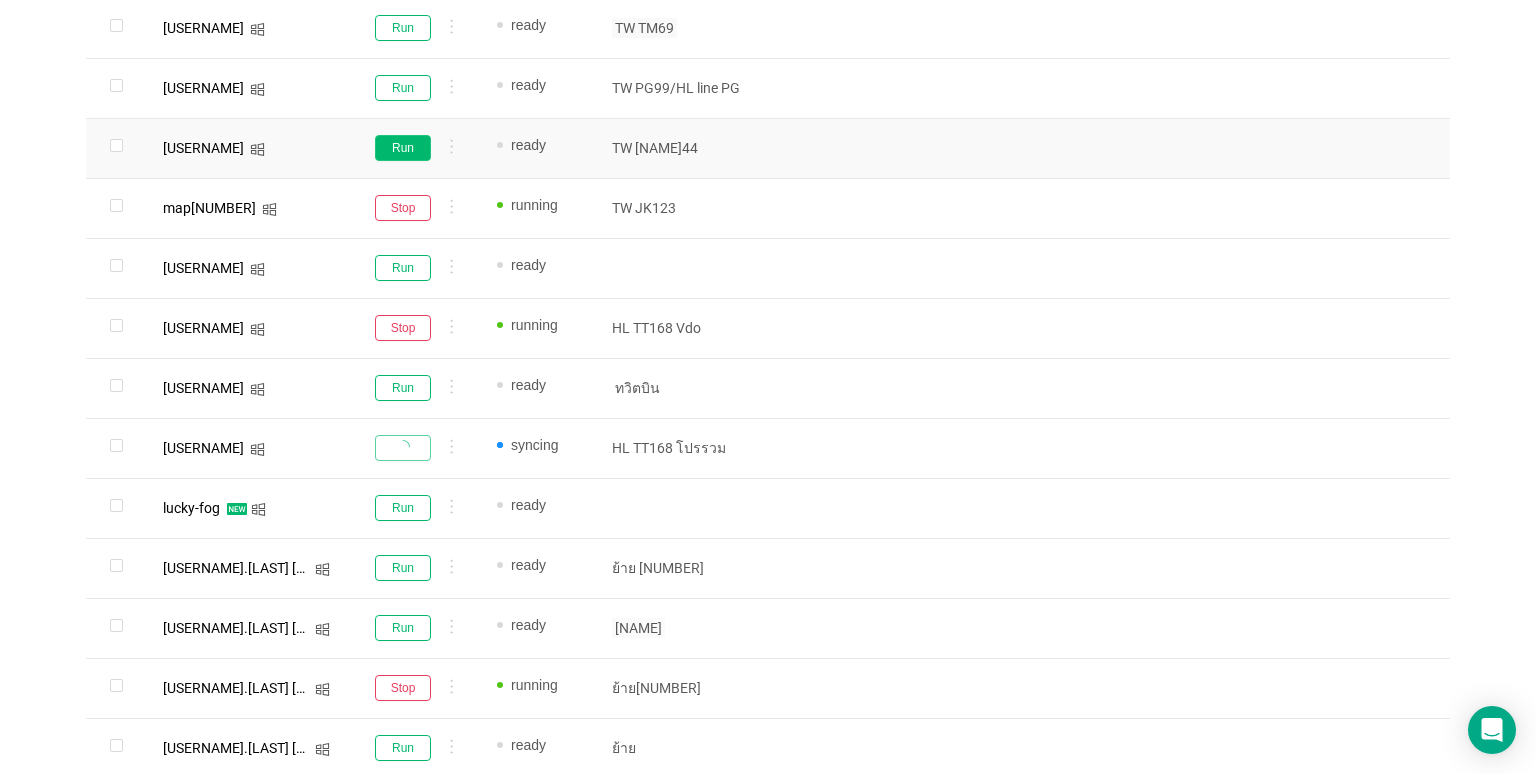 click on "Run" at bounding box center [403, 148] 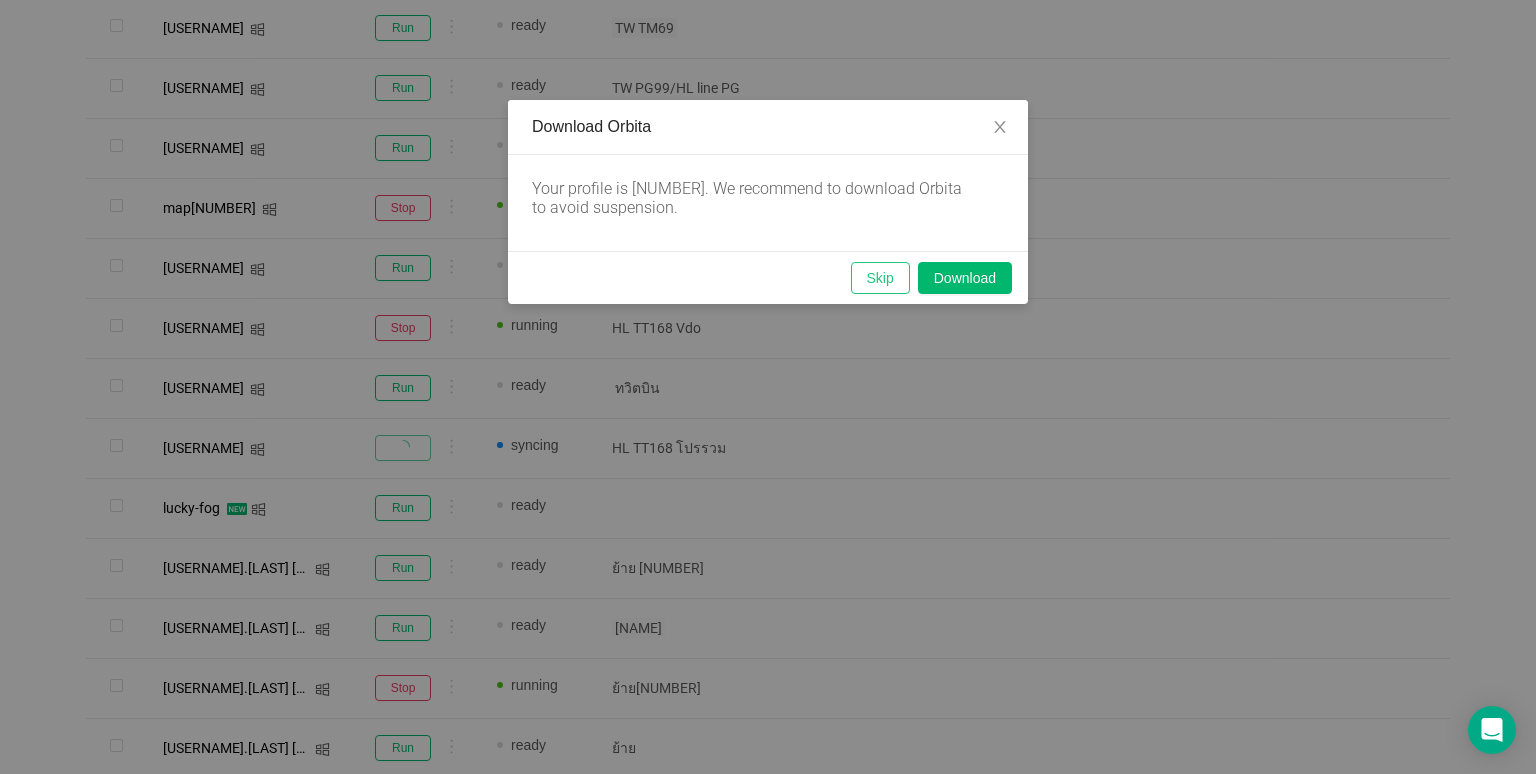 click on "Skip" at bounding box center (880, 278) 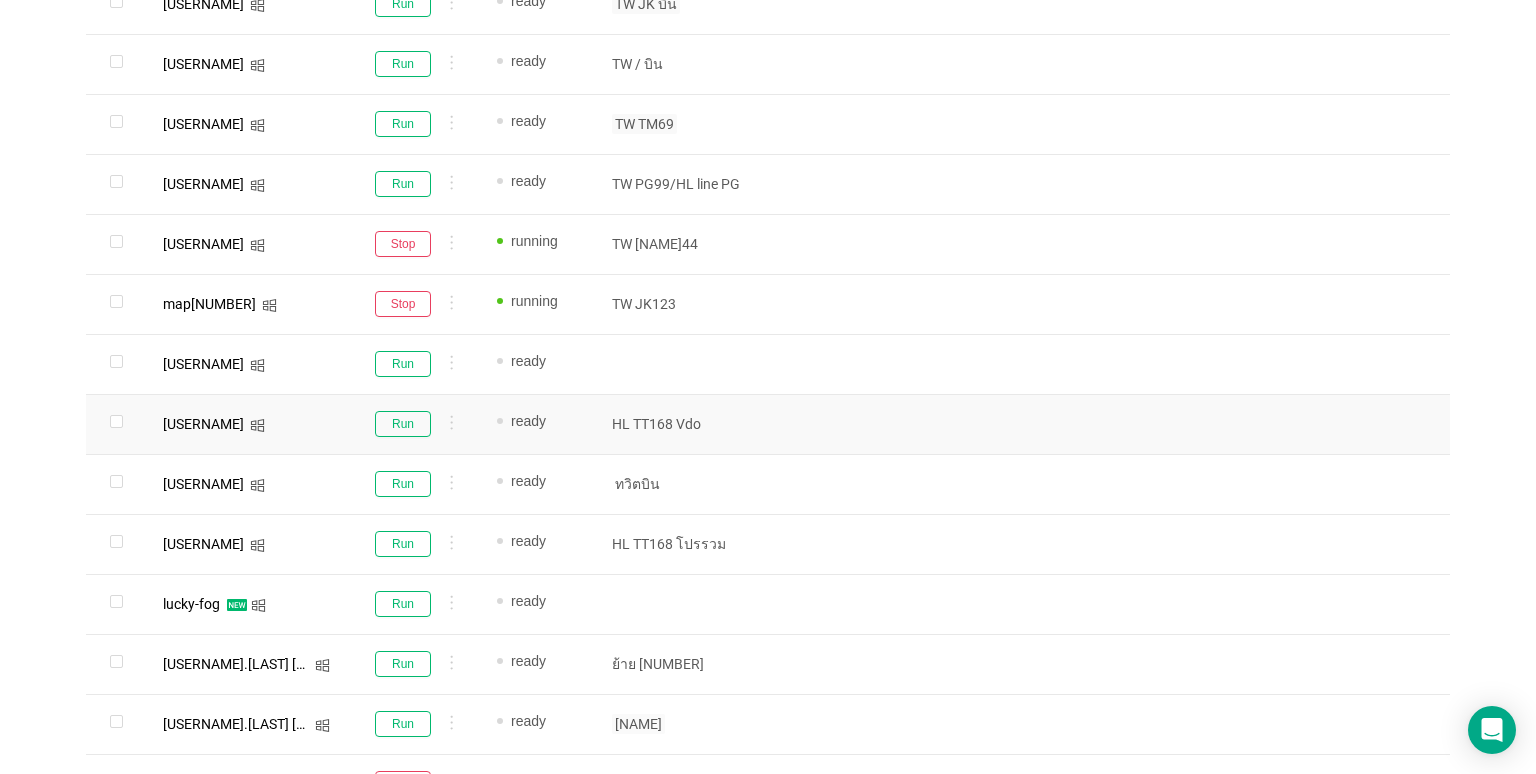 scroll, scrollTop: 1019, scrollLeft: 0, axis: vertical 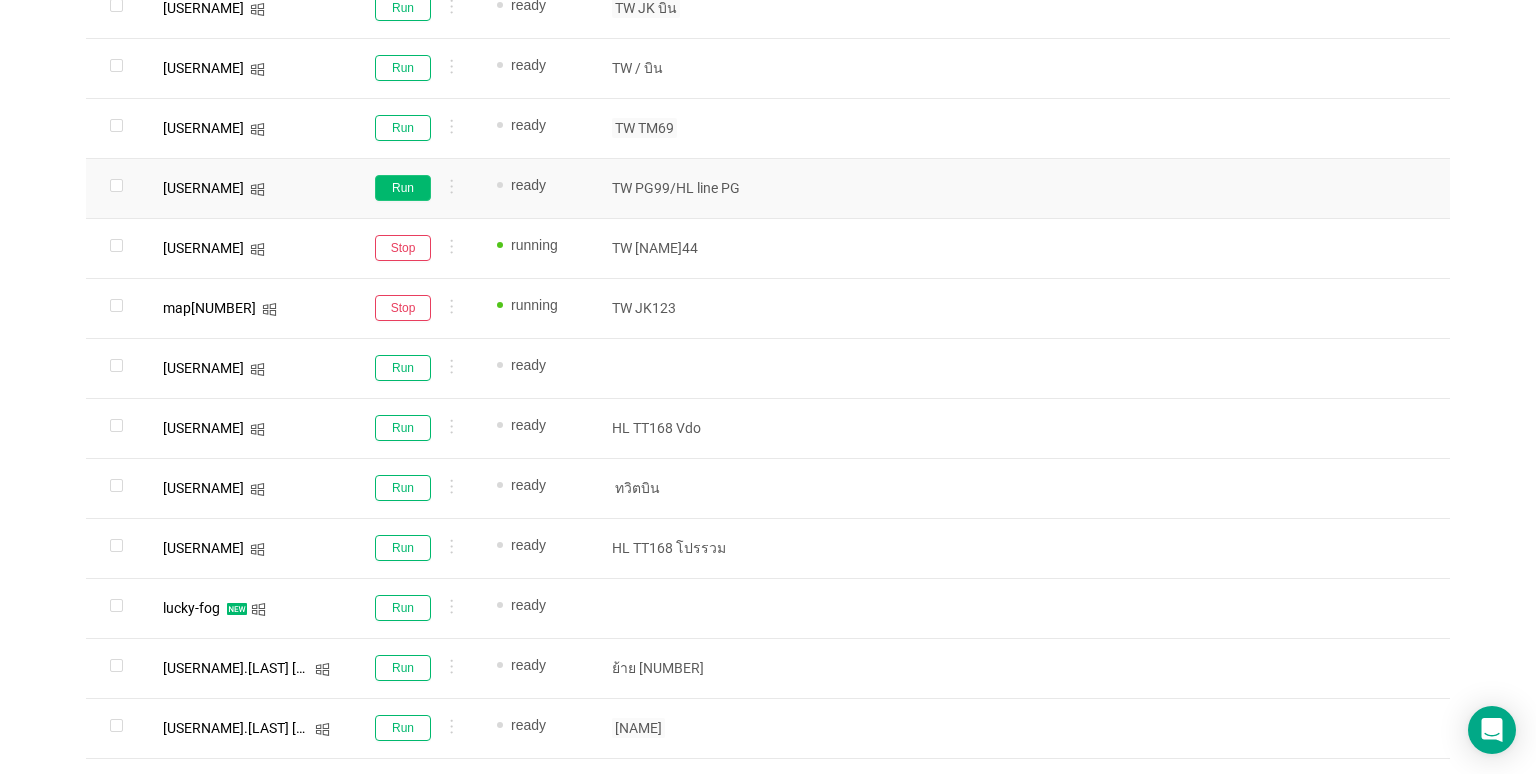 click on "Run" at bounding box center (403, 188) 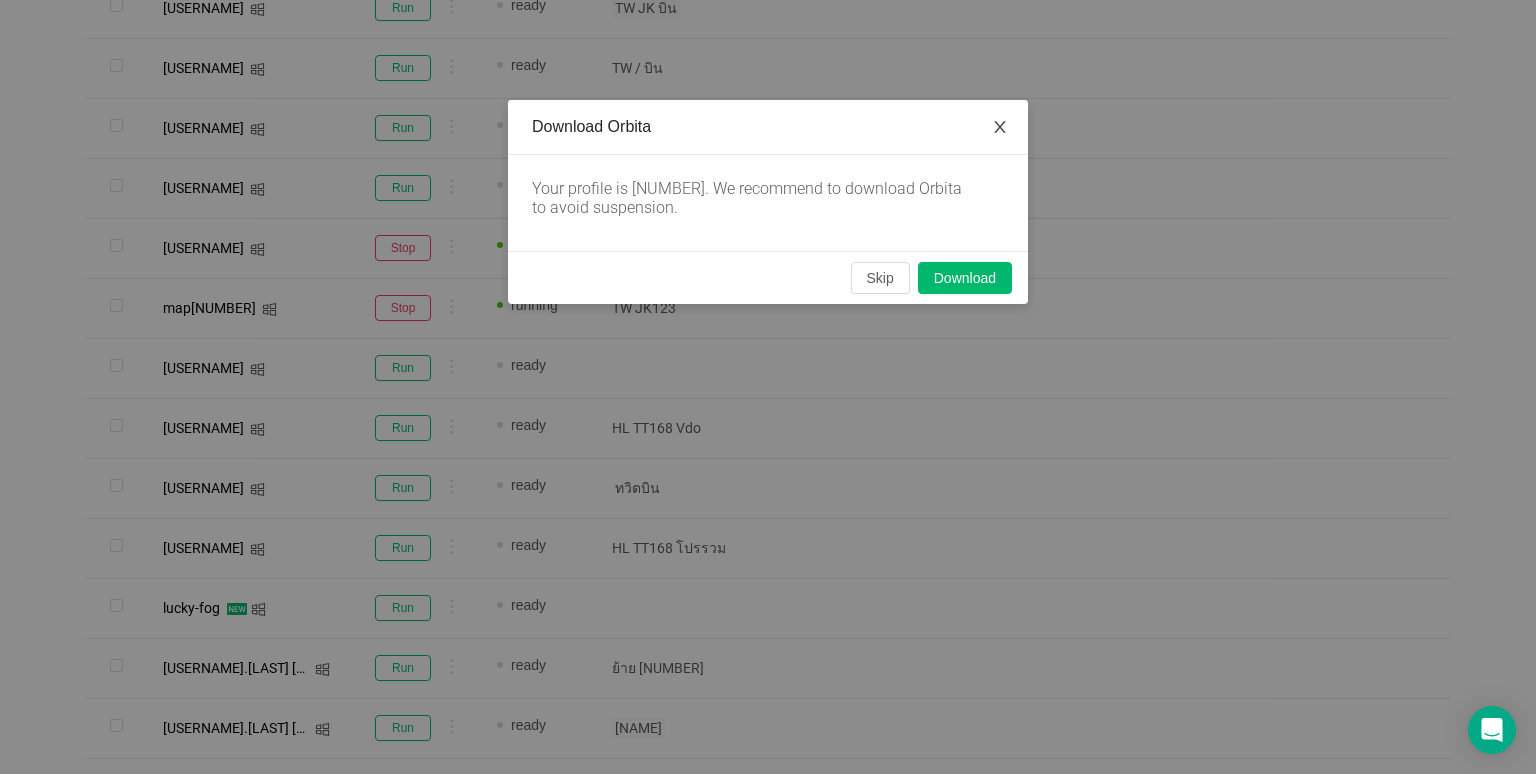 click at bounding box center (1000, 128) 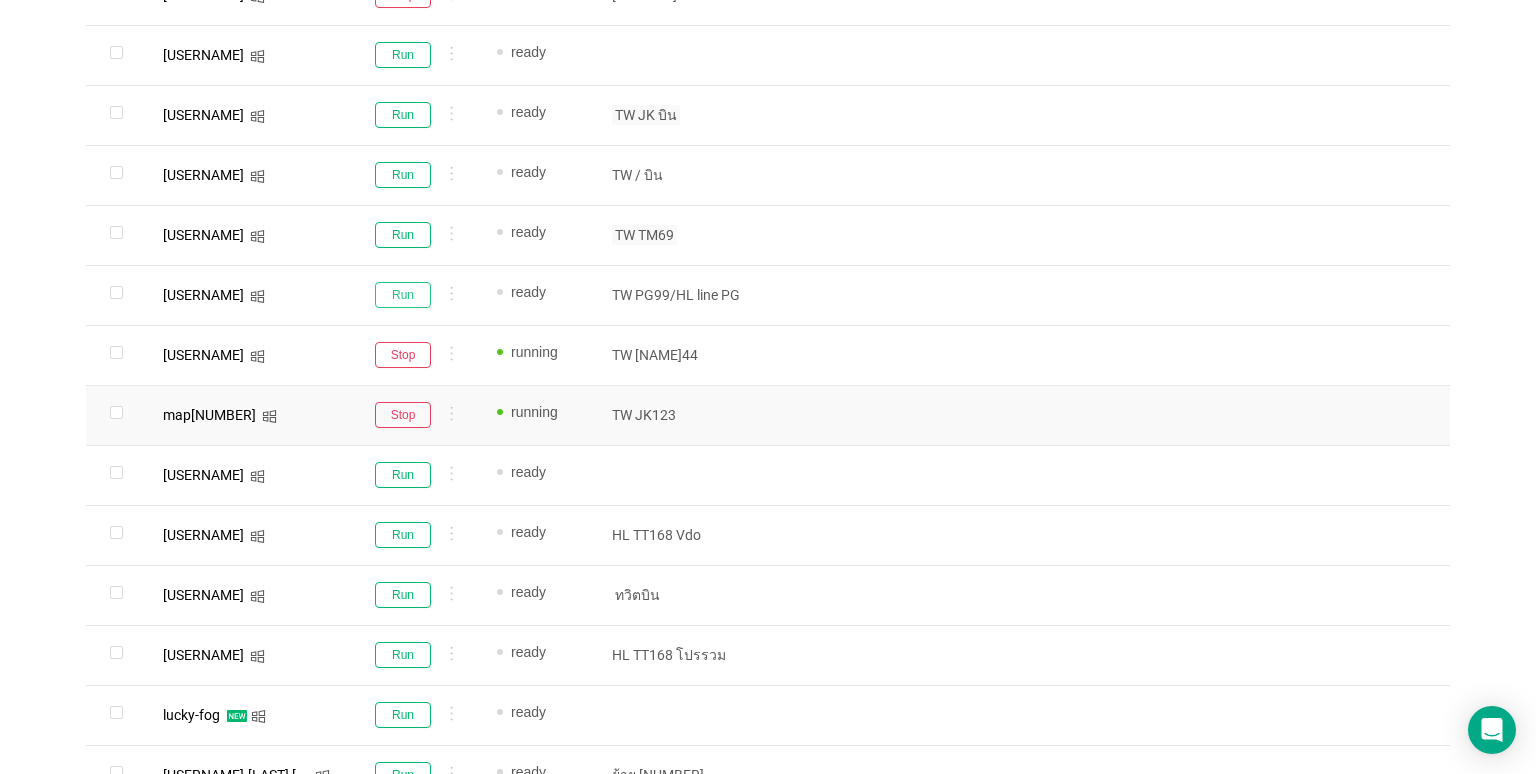 scroll, scrollTop: 819, scrollLeft: 0, axis: vertical 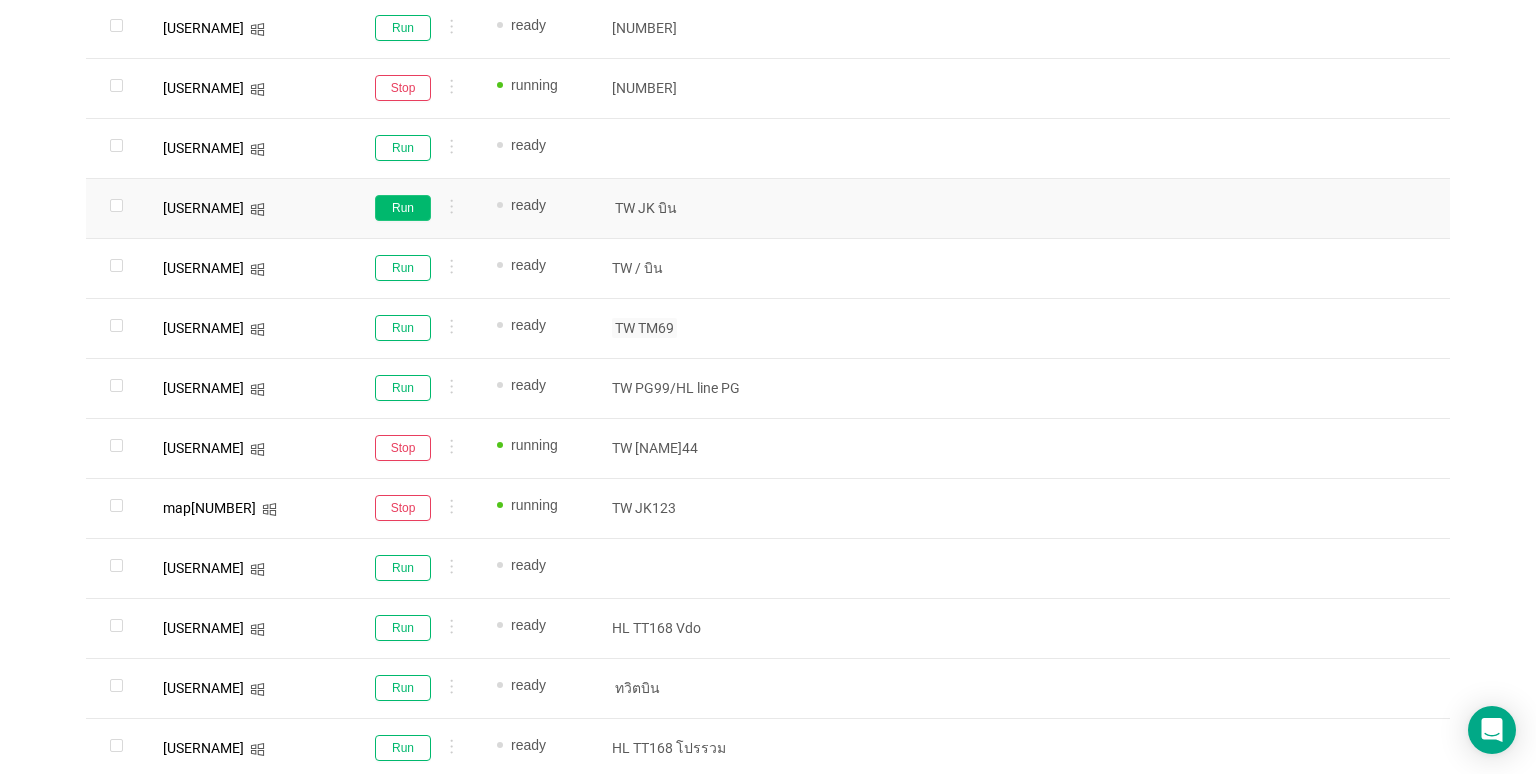 click on "Run" at bounding box center [403, 208] 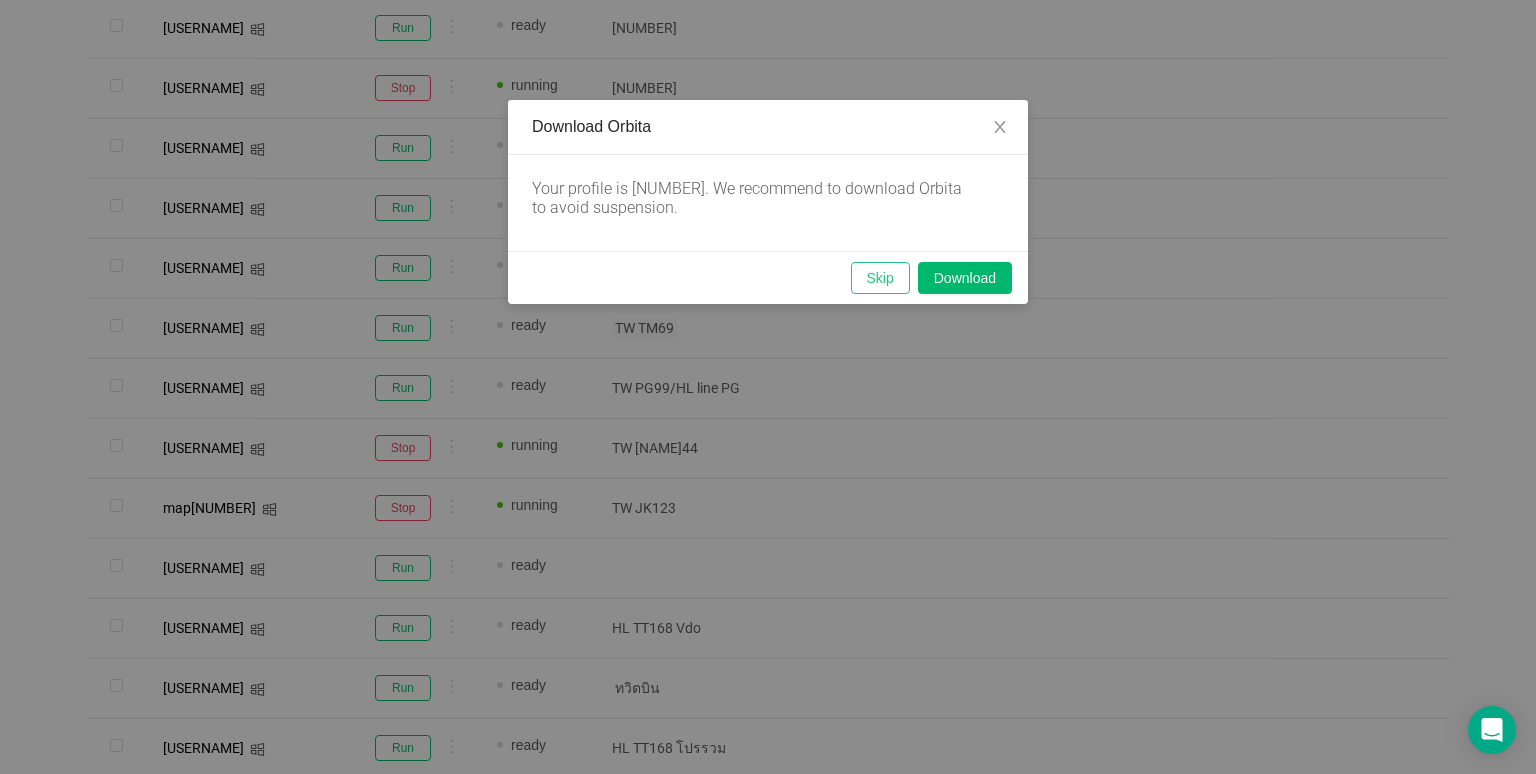click on "Skip" at bounding box center [880, 278] 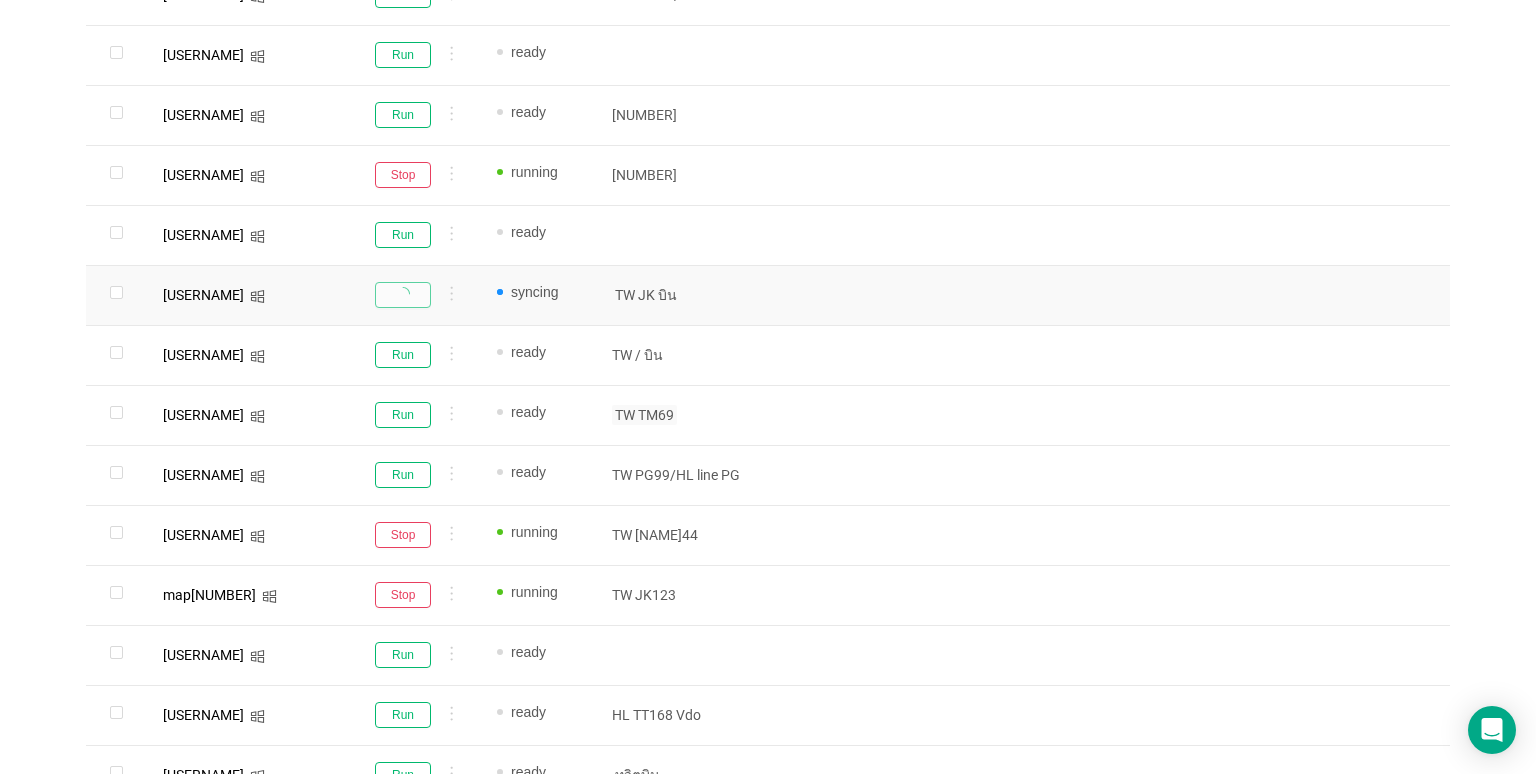 scroll, scrollTop: 719, scrollLeft: 0, axis: vertical 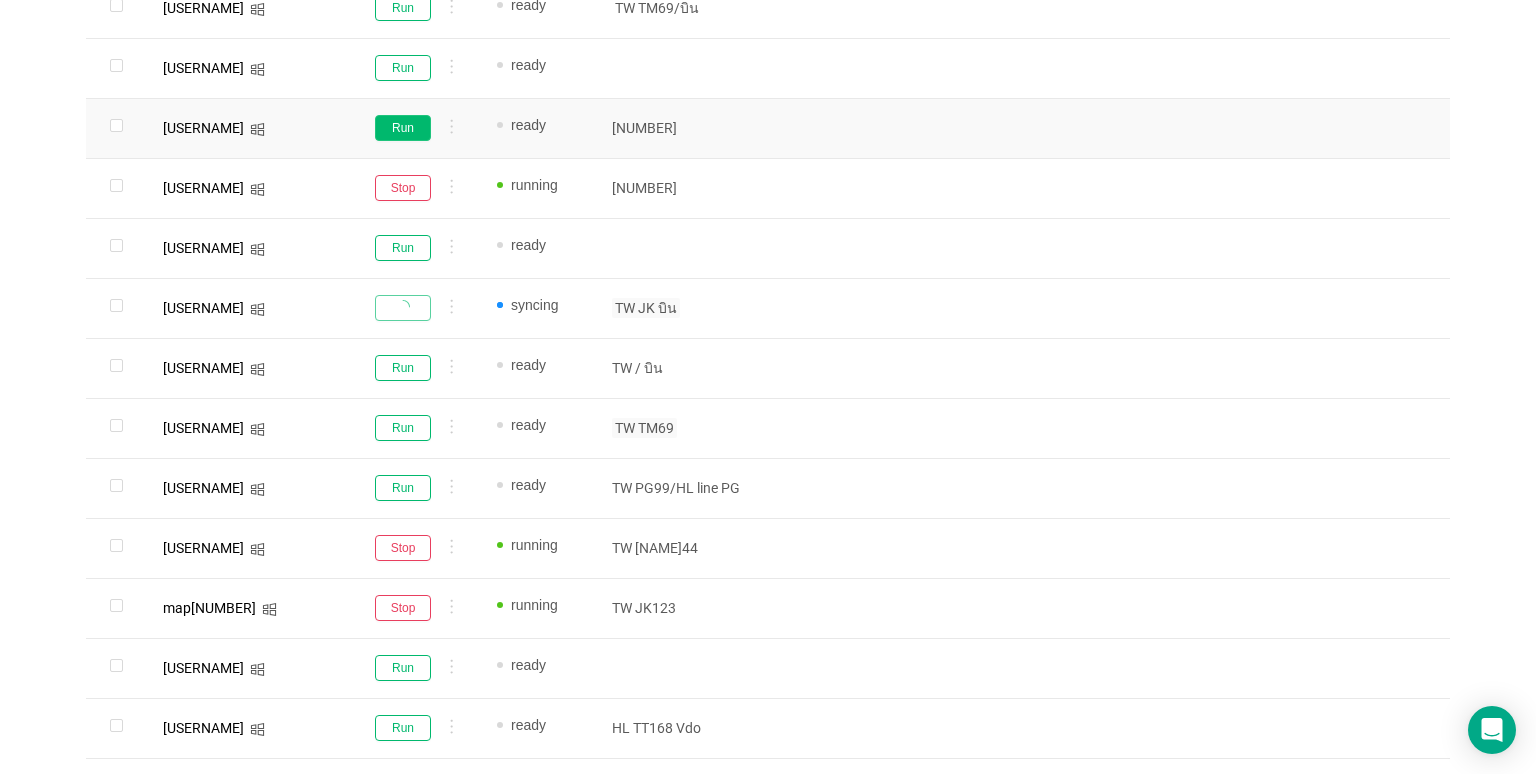 click on "Run" at bounding box center (403, 128) 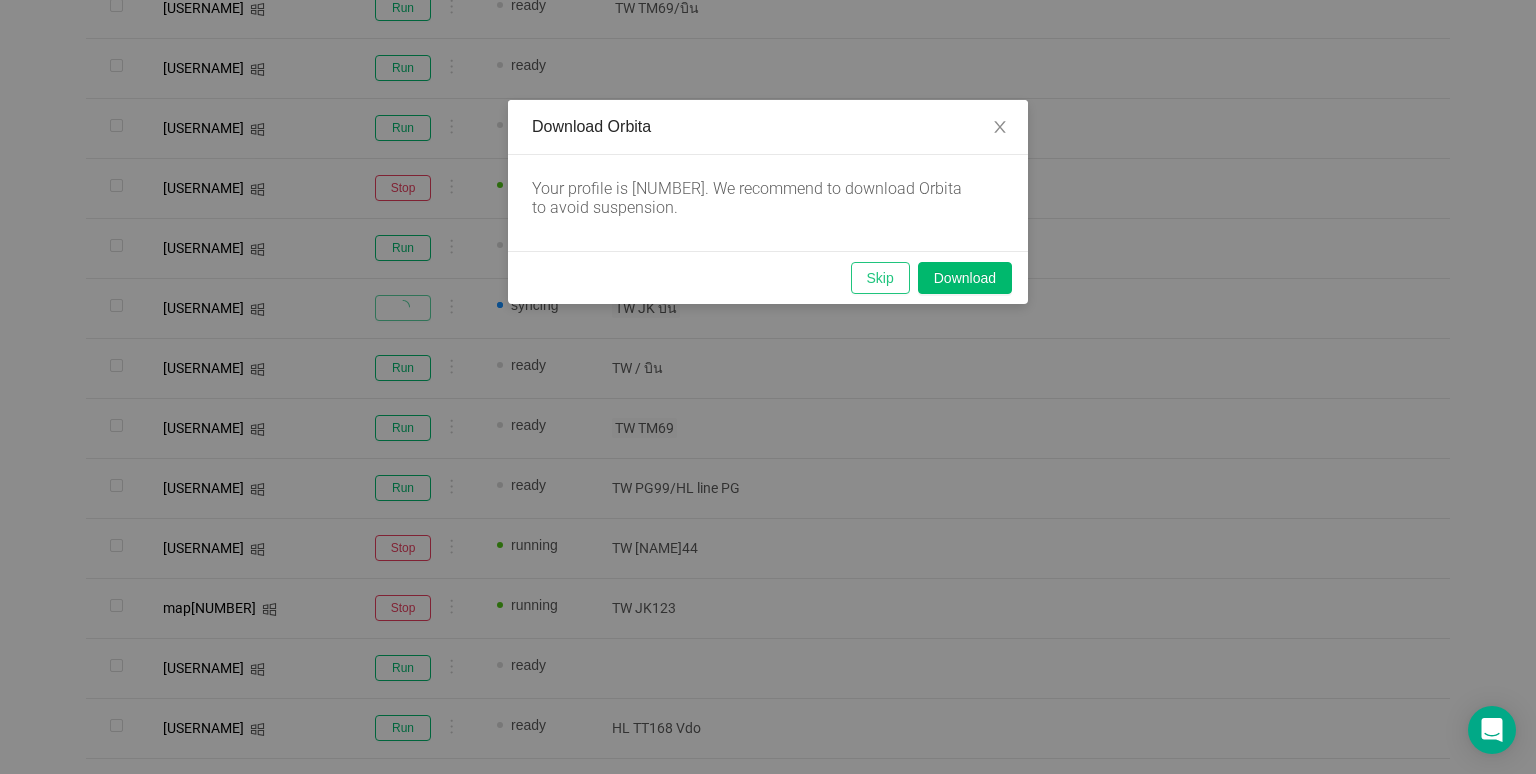 click on "Skip" at bounding box center [880, 278] 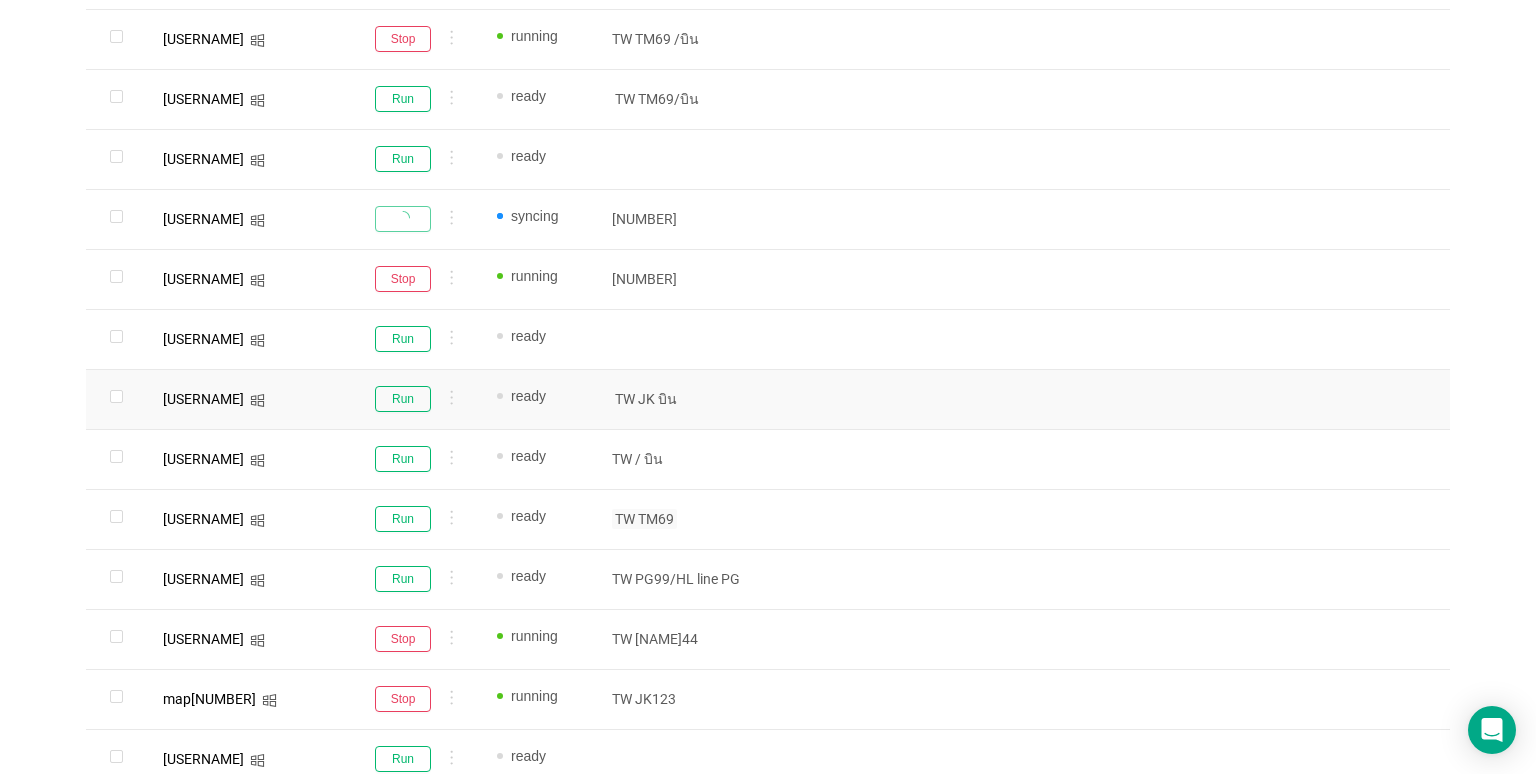 scroll, scrollTop: 619, scrollLeft: 0, axis: vertical 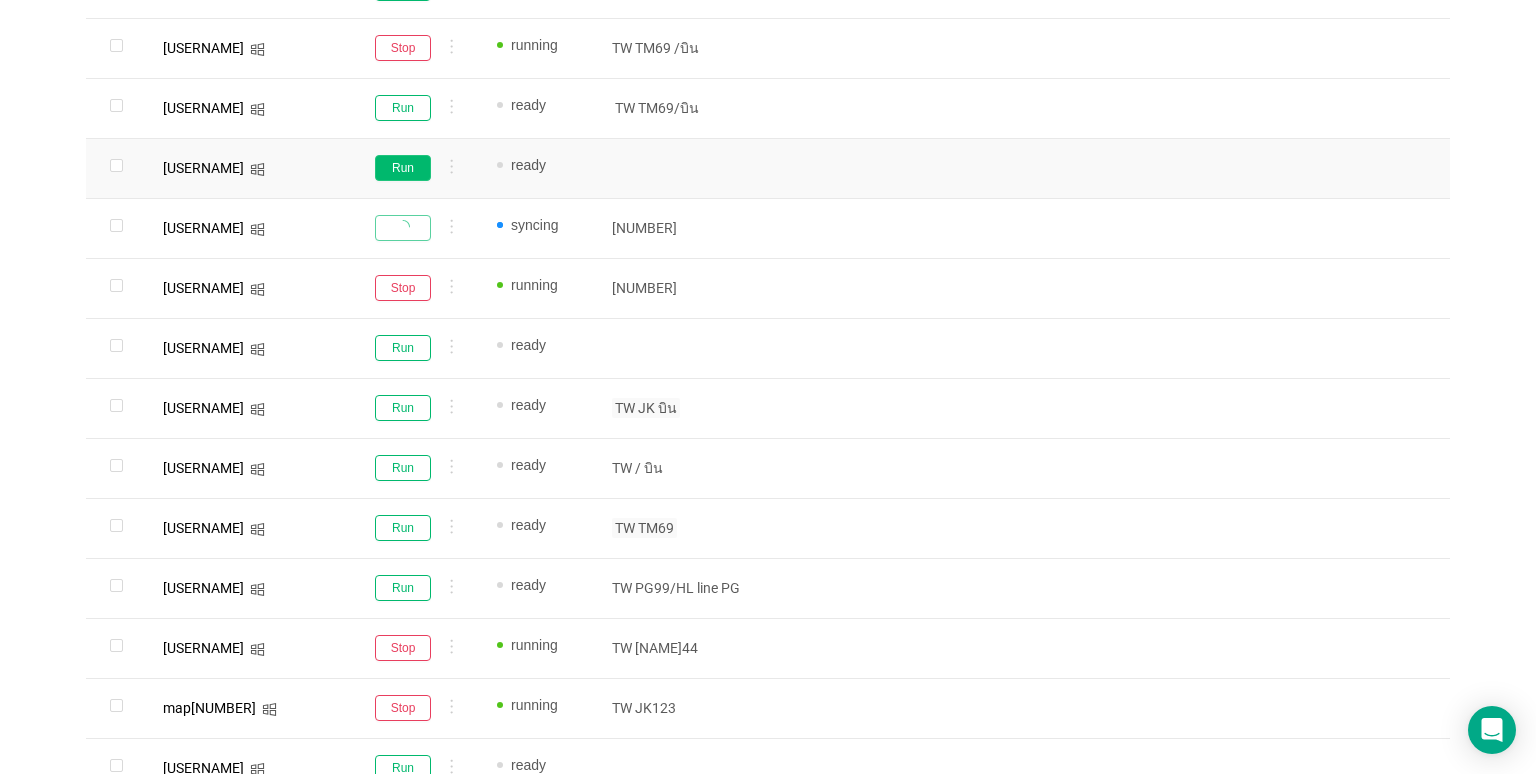 click on "Run" at bounding box center (403, 168) 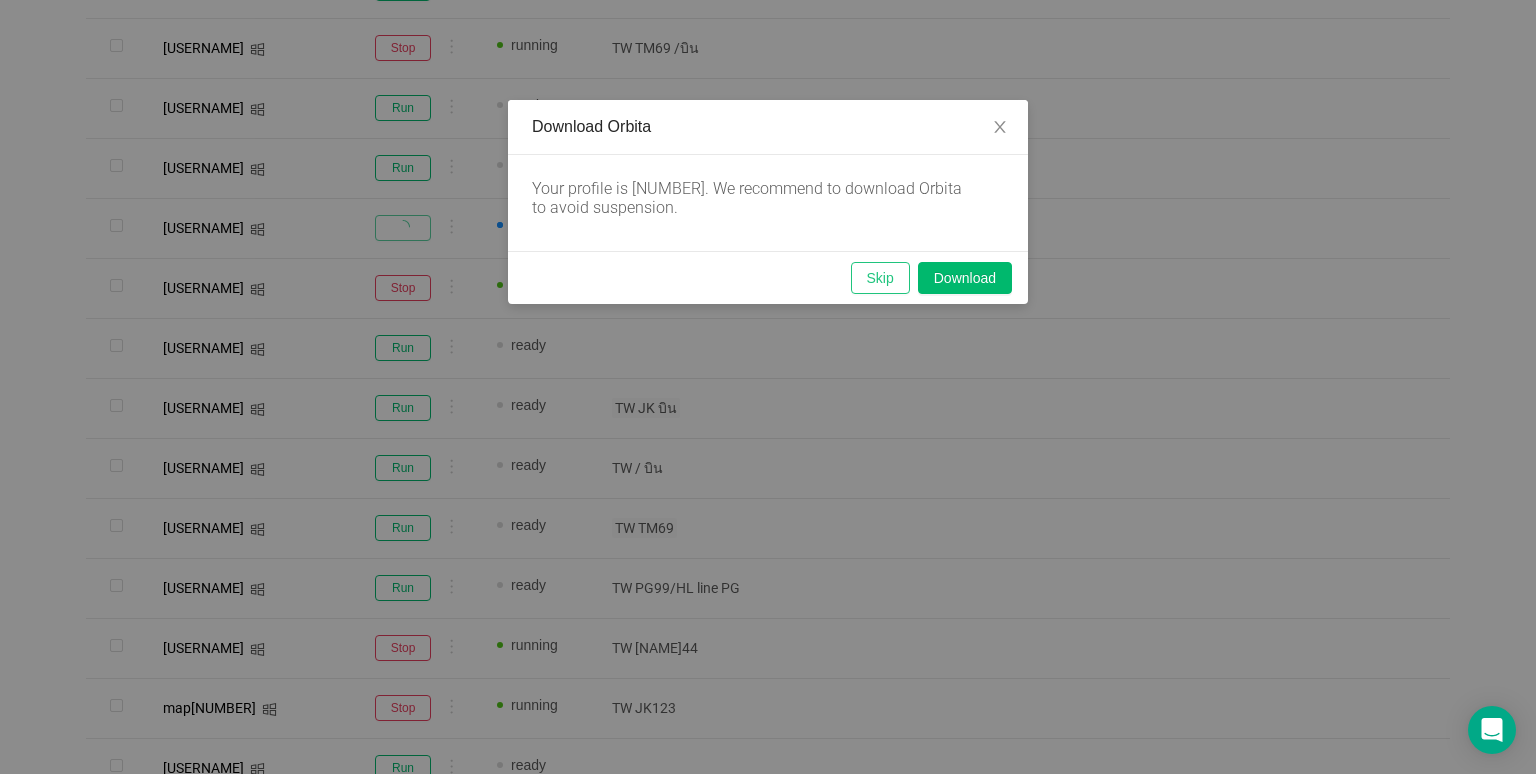 click on "Skip" at bounding box center (880, 278) 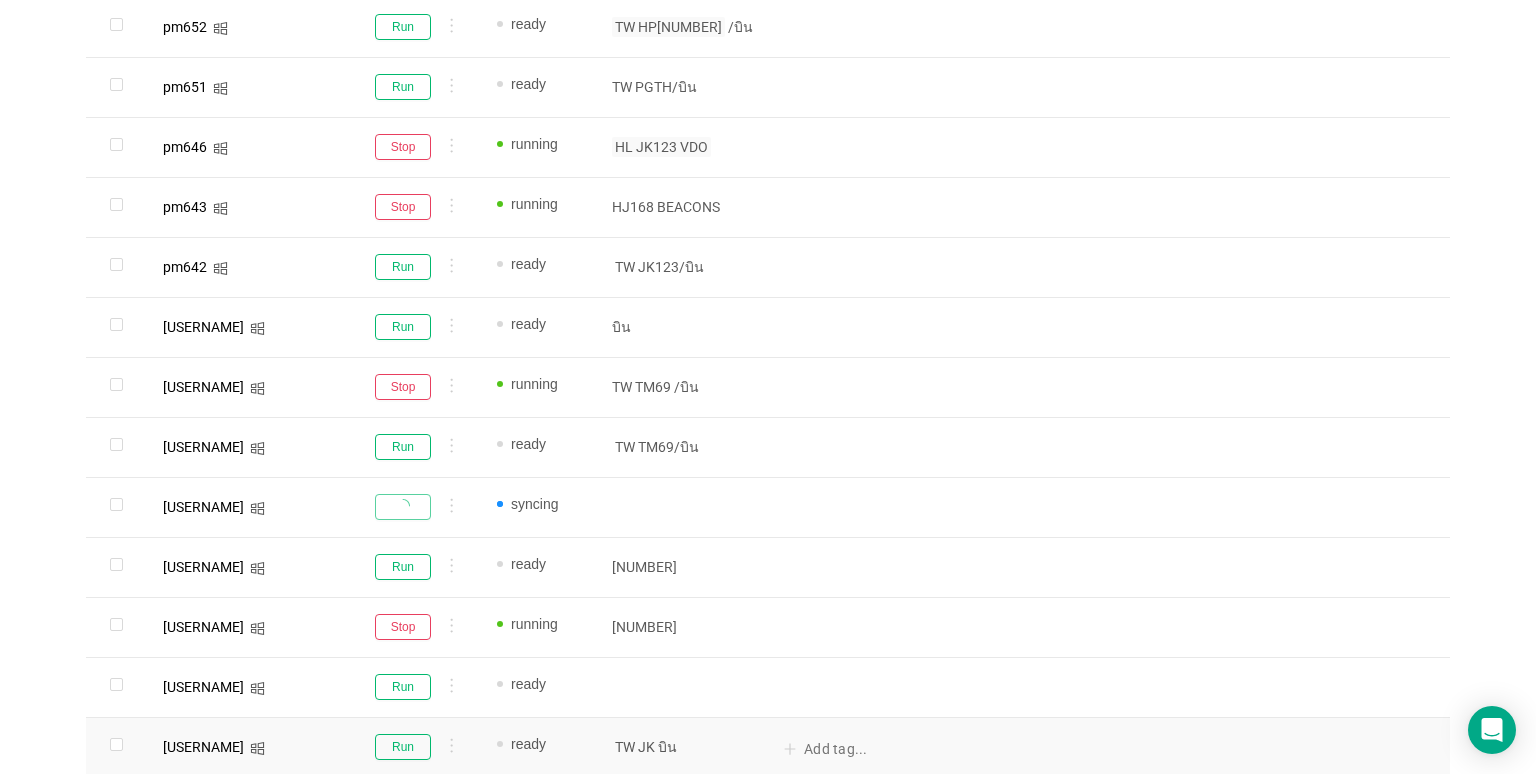 scroll, scrollTop: 200, scrollLeft: 0, axis: vertical 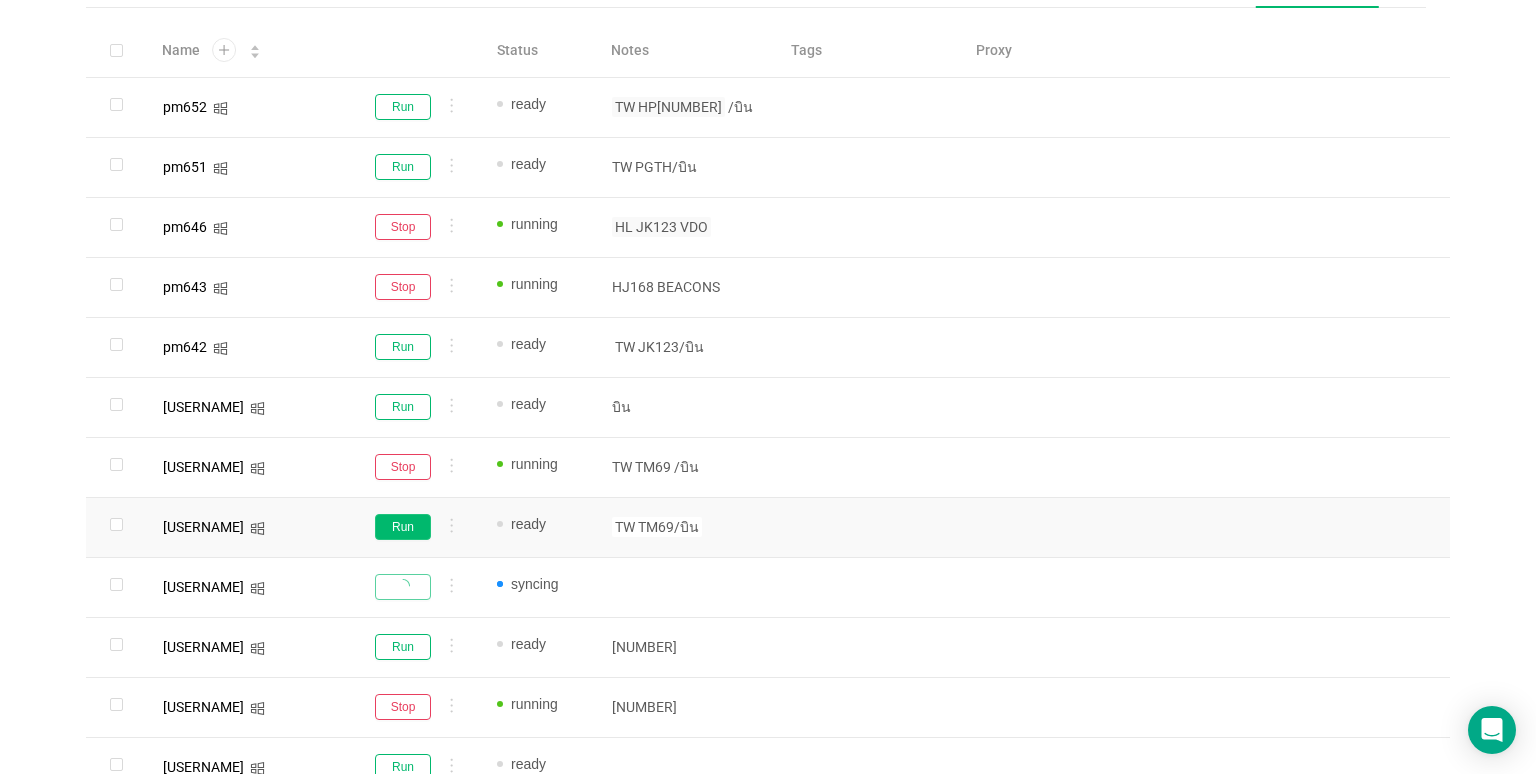 click on "Run" at bounding box center [403, 527] 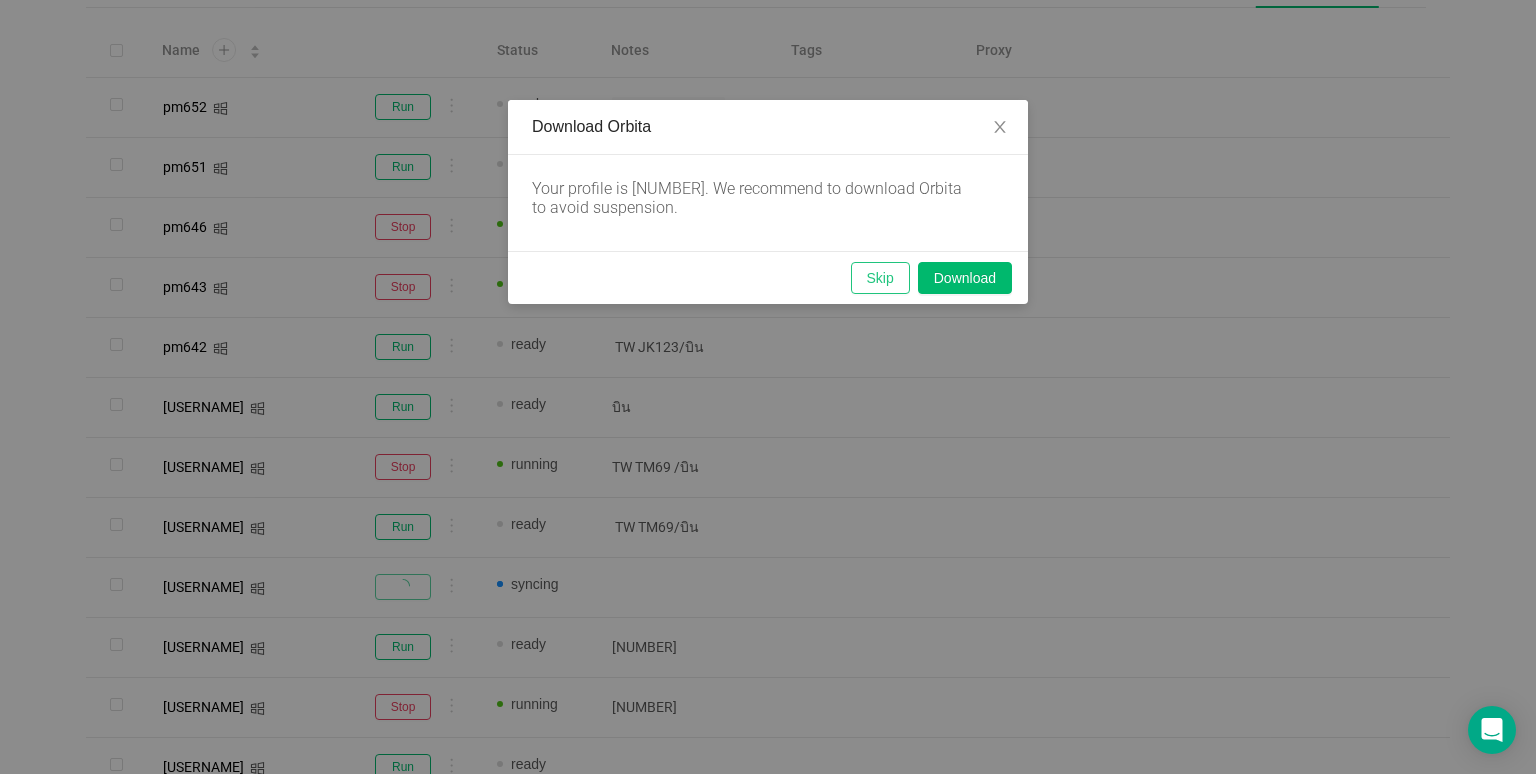 click on "Skip" at bounding box center [880, 278] 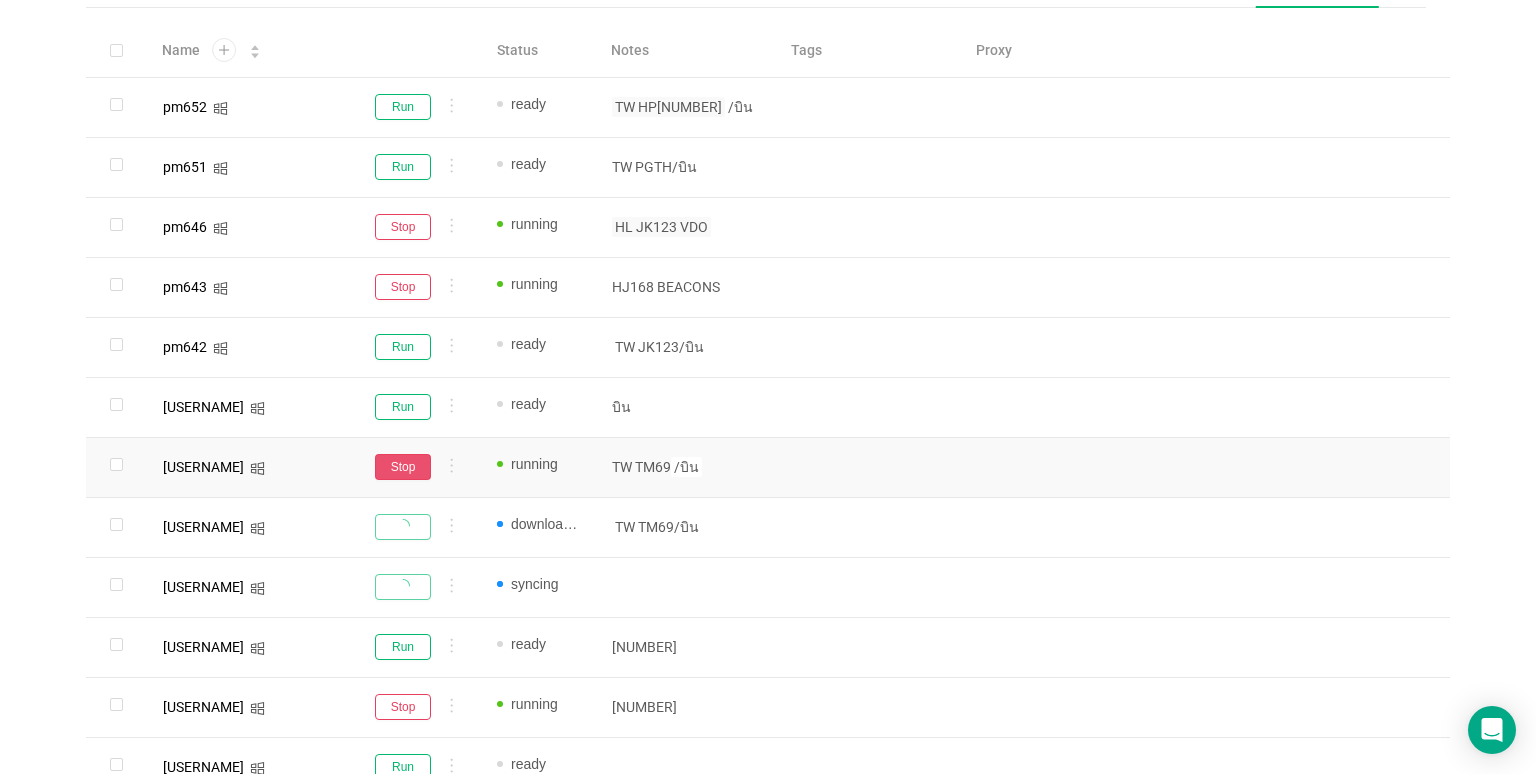 click on "Stop" at bounding box center (403, 467) 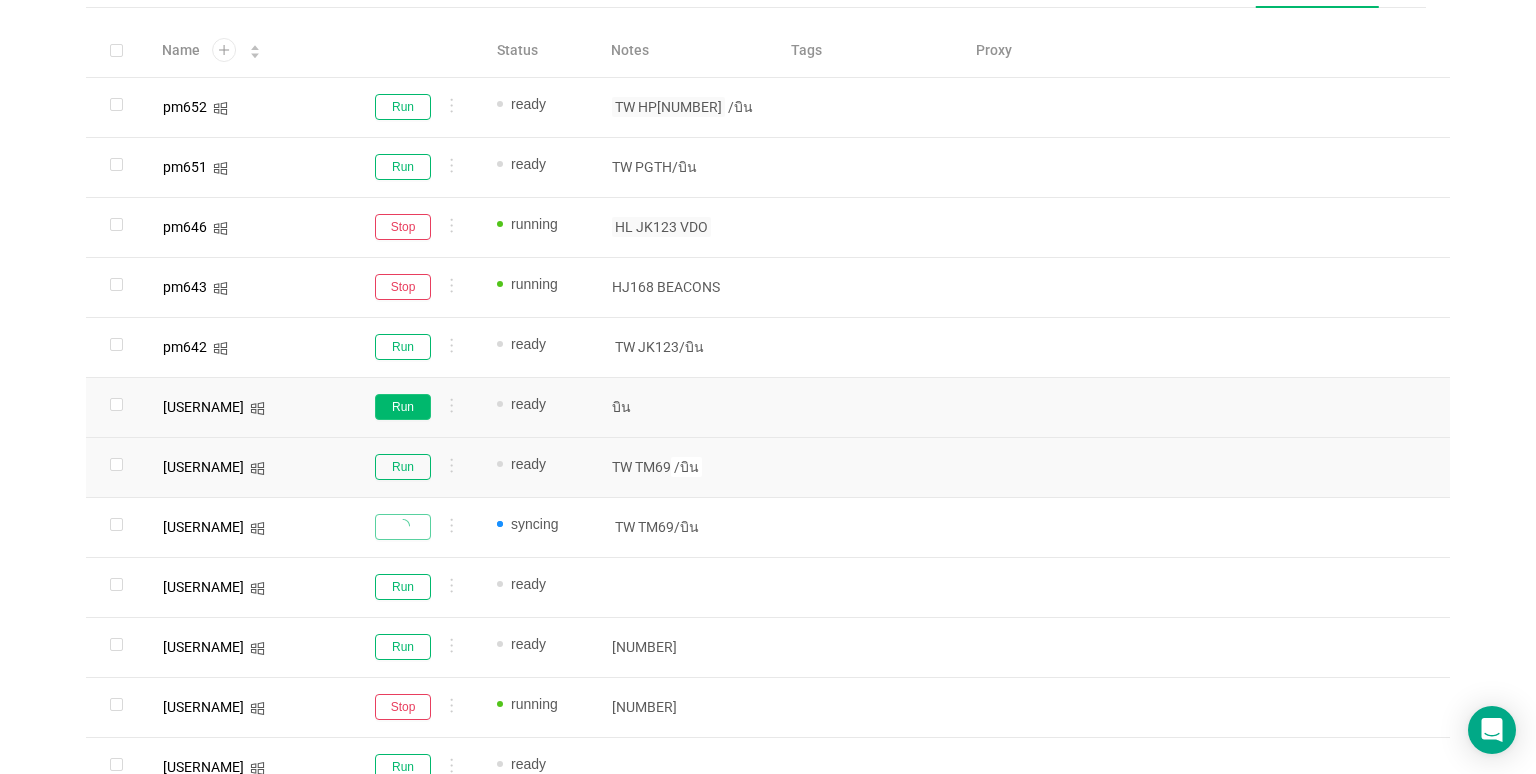 click on "Run" at bounding box center (403, 407) 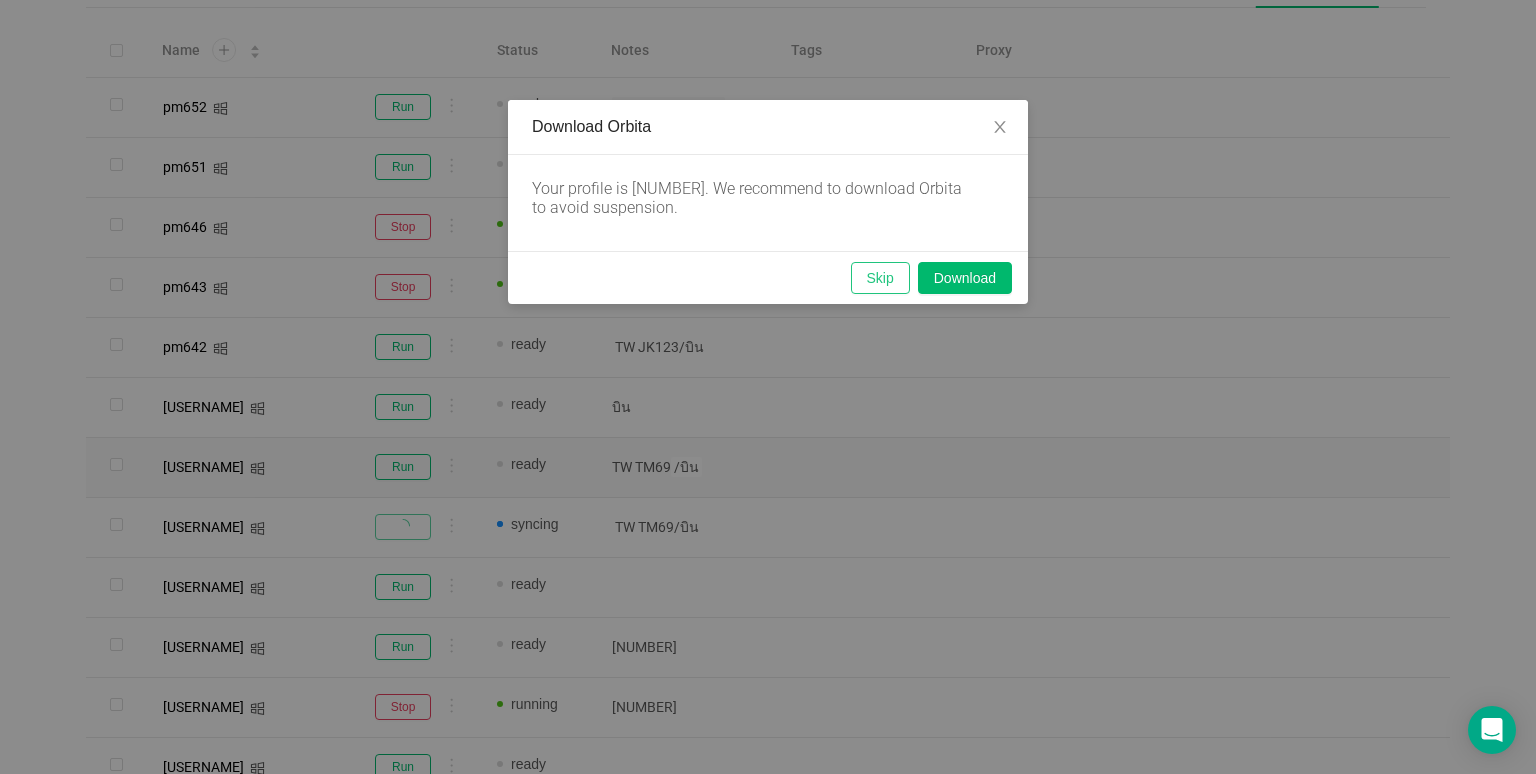 click on "Skip" at bounding box center (880, 278) 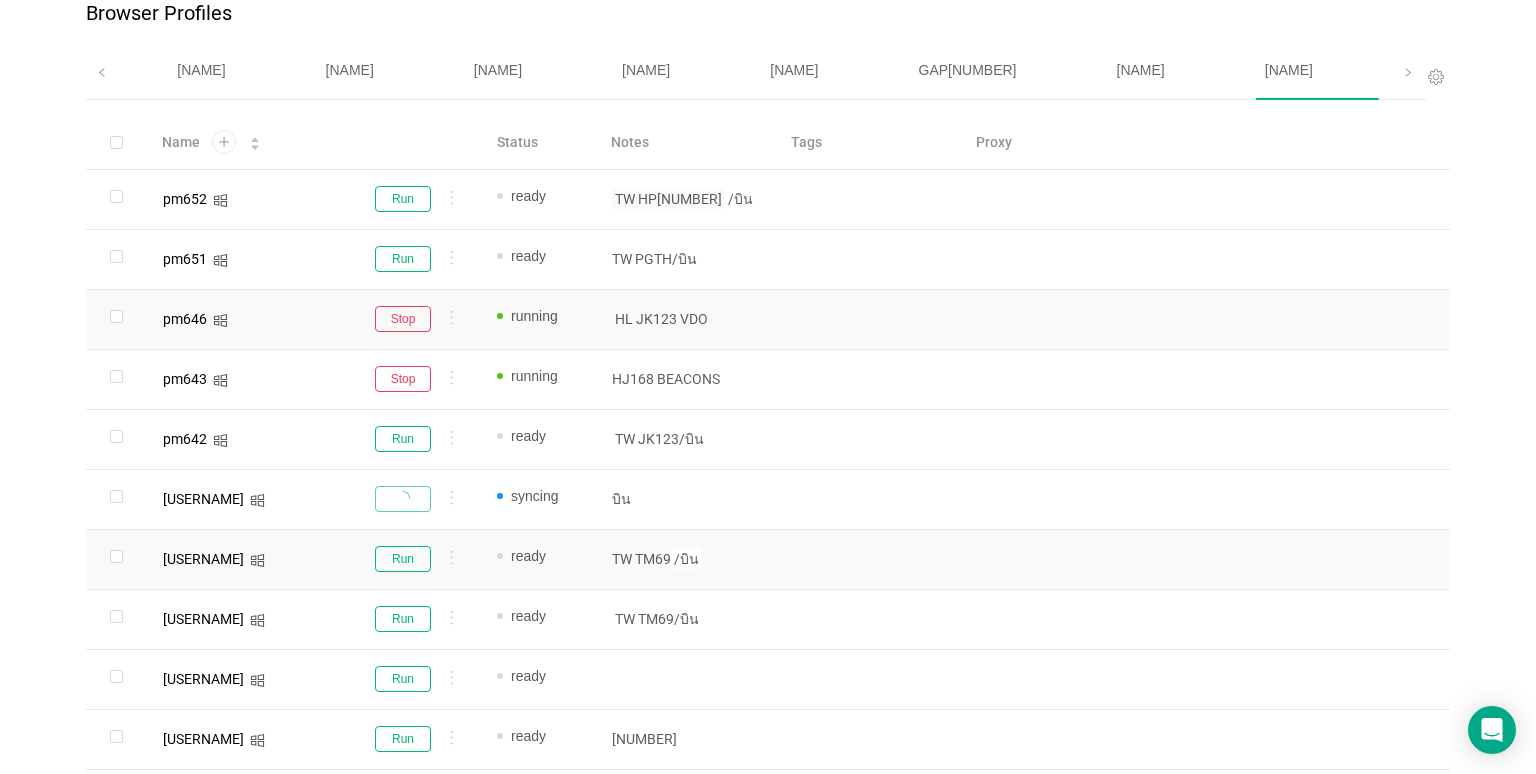 scroll, scrollTop: 100, scrollLeft: 0, axis: vertical 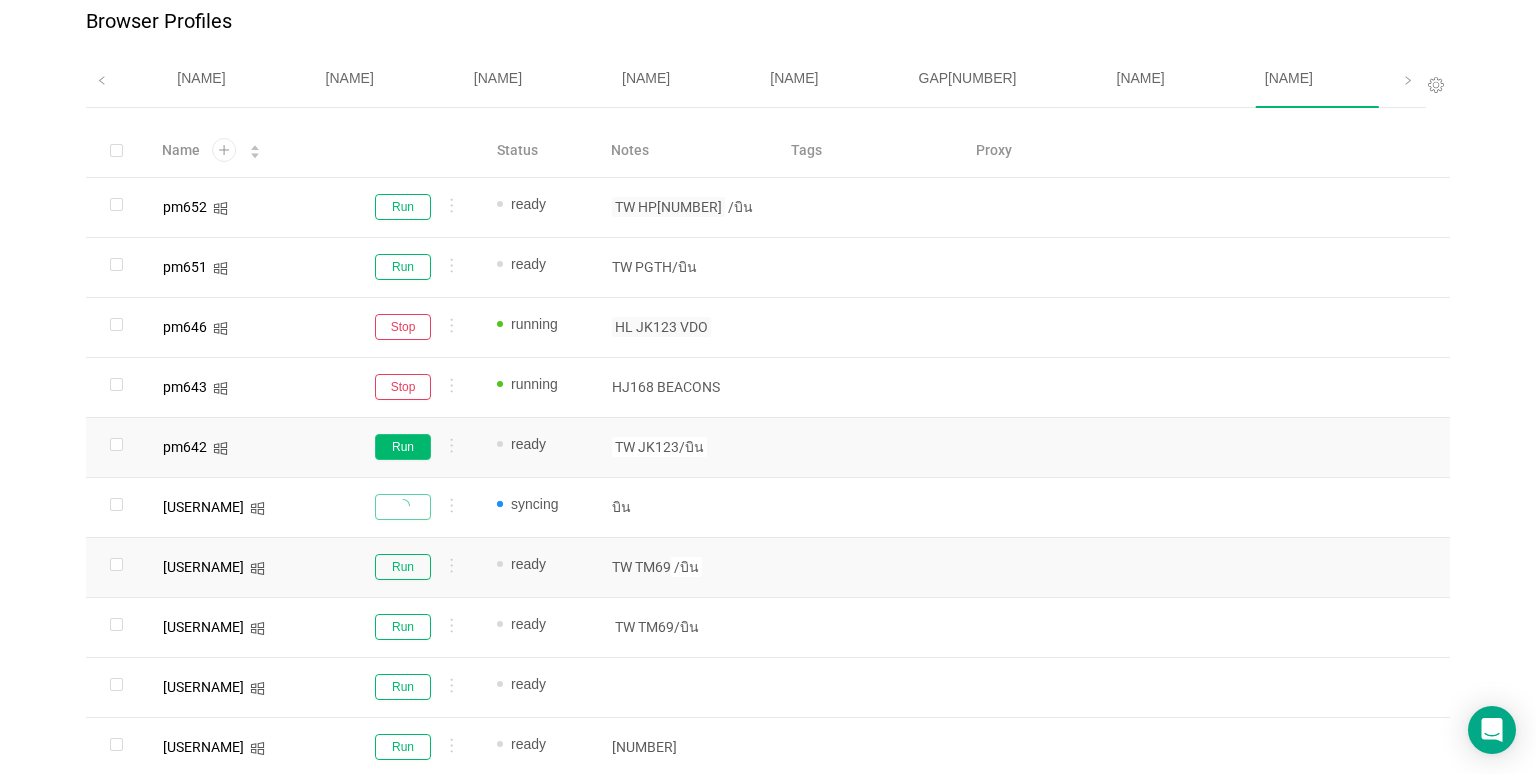 click on "Run" at bounding box center (403, 447) 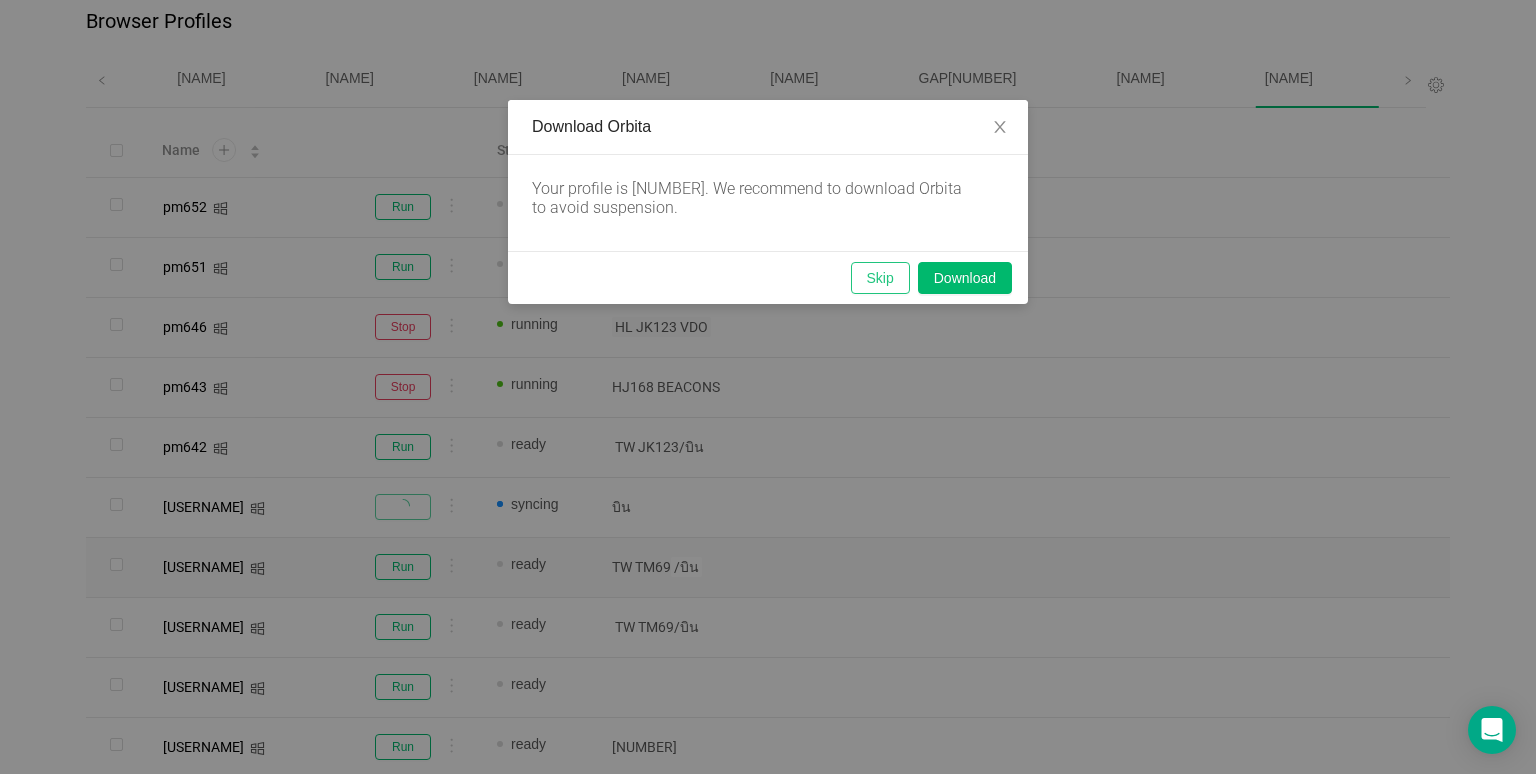 click on "Skip" at bounding box center (880, 278) 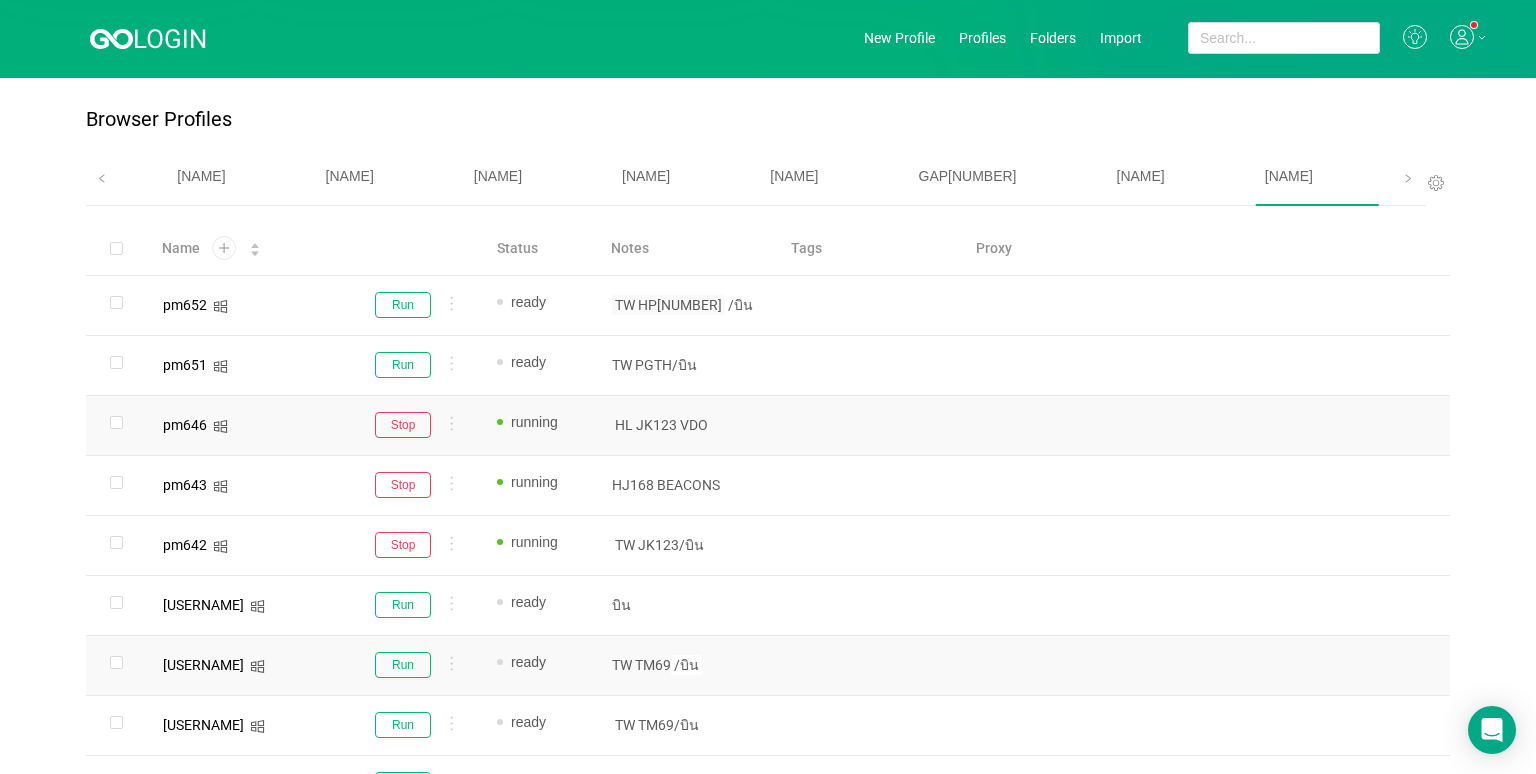 scroll, scrollTop: 0, scrollLeft: 0, axis: both 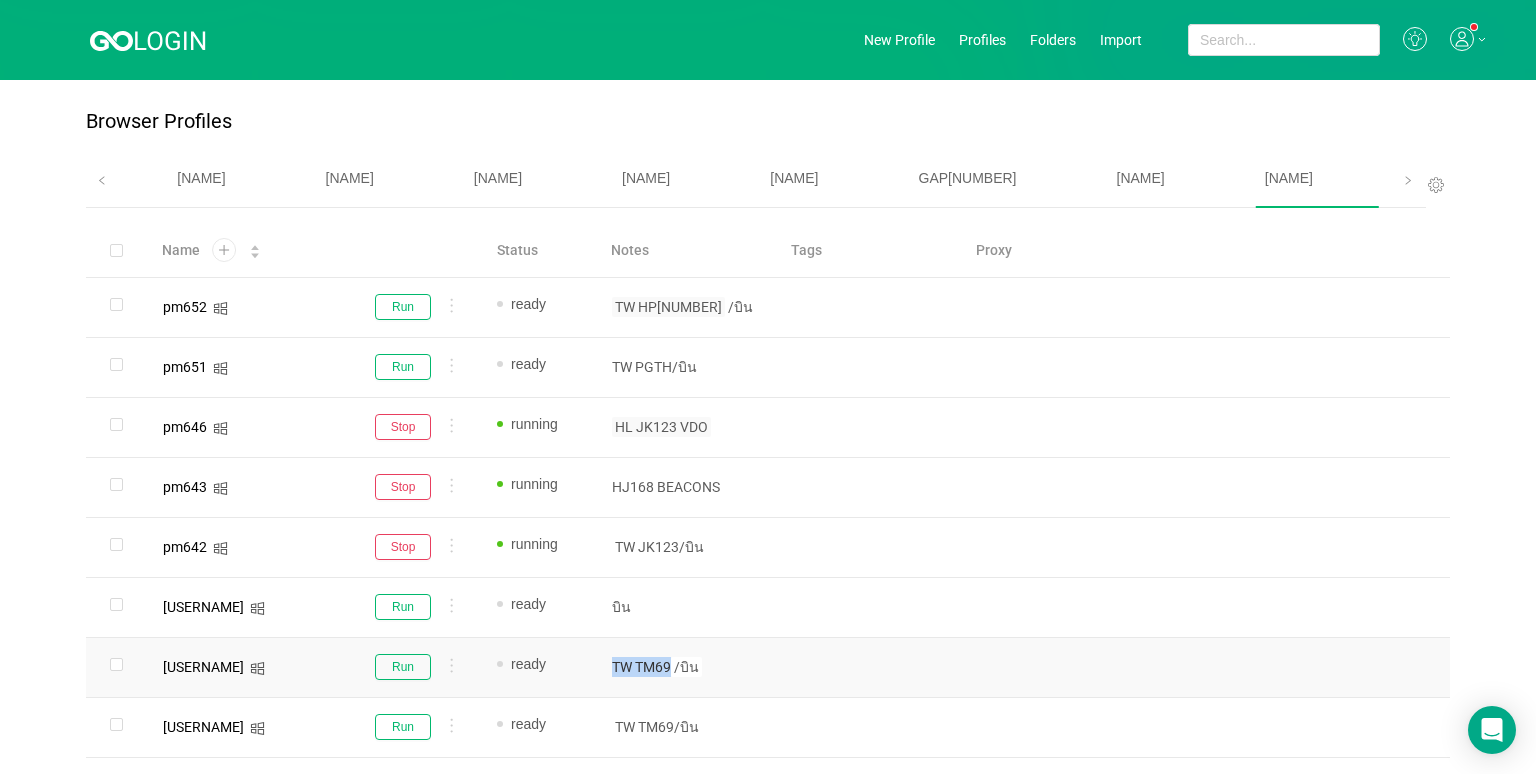 drag, startPoint x: 672, startPoint y: 661, endPoint x: 606, endPoint y: 660, distance: 66.007576 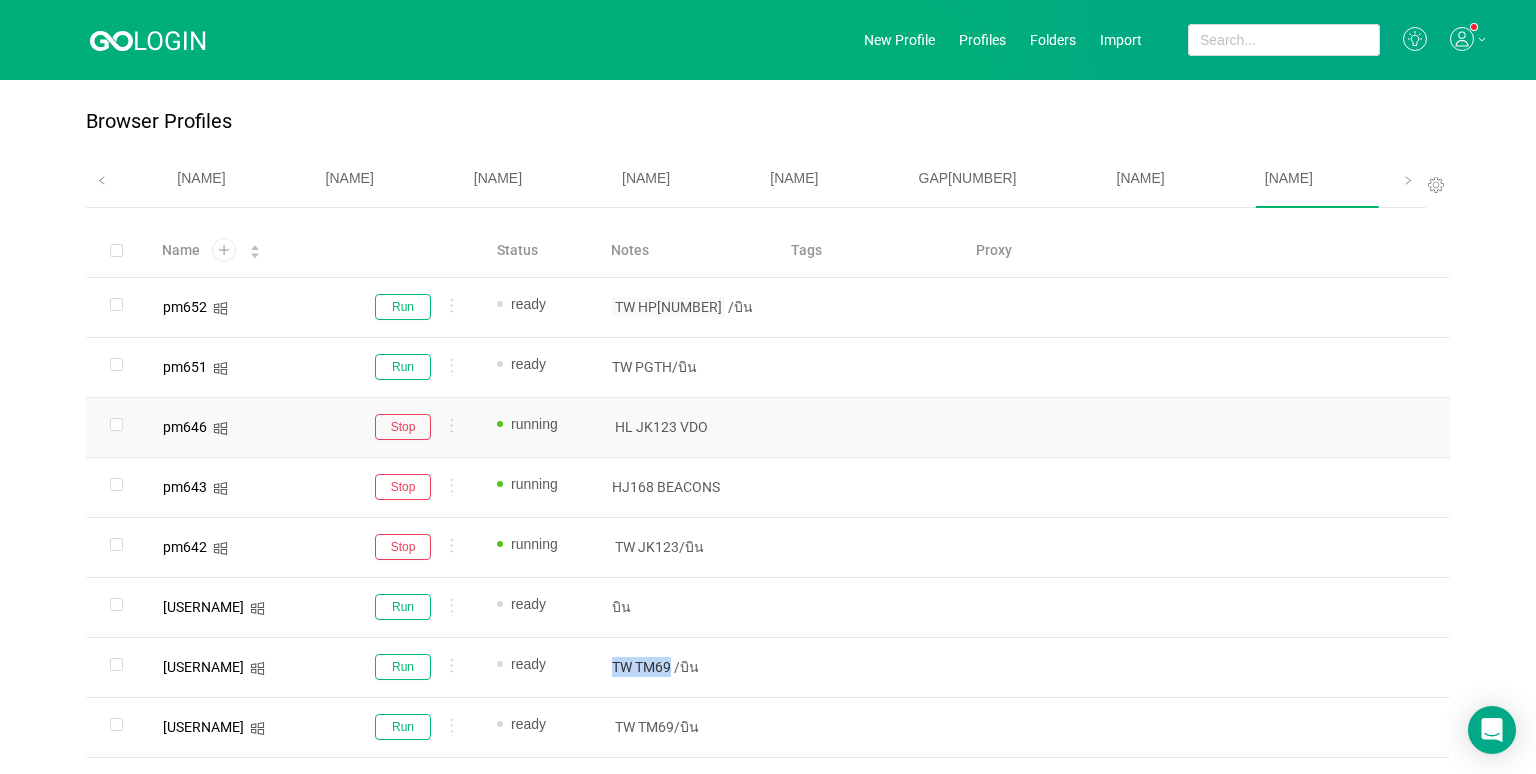 copy on "TW TM69" 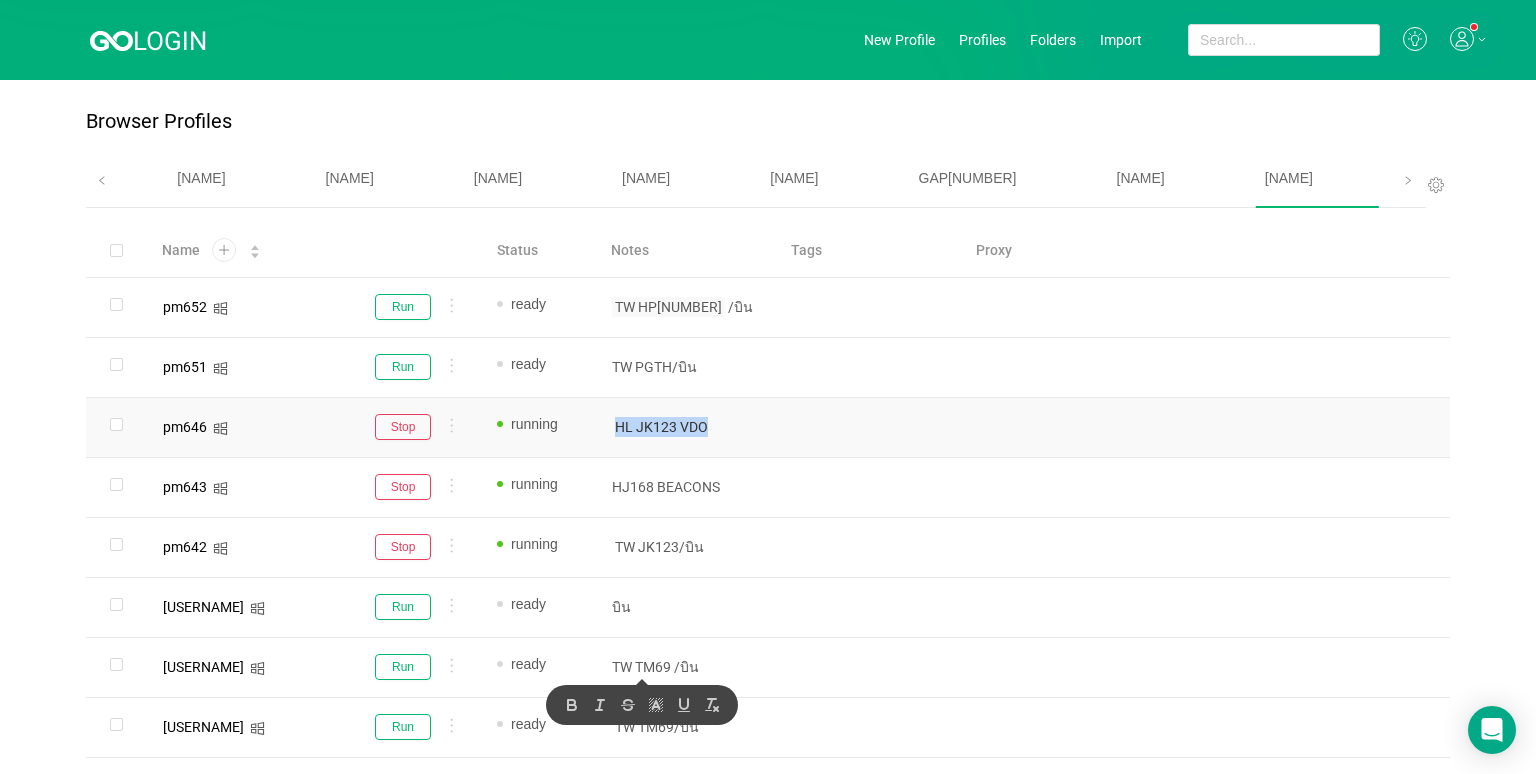 drag, startPoint x: 719, startPoint y: 421, endPoint x: 586, endPoint y: 424, distance: 133.03383 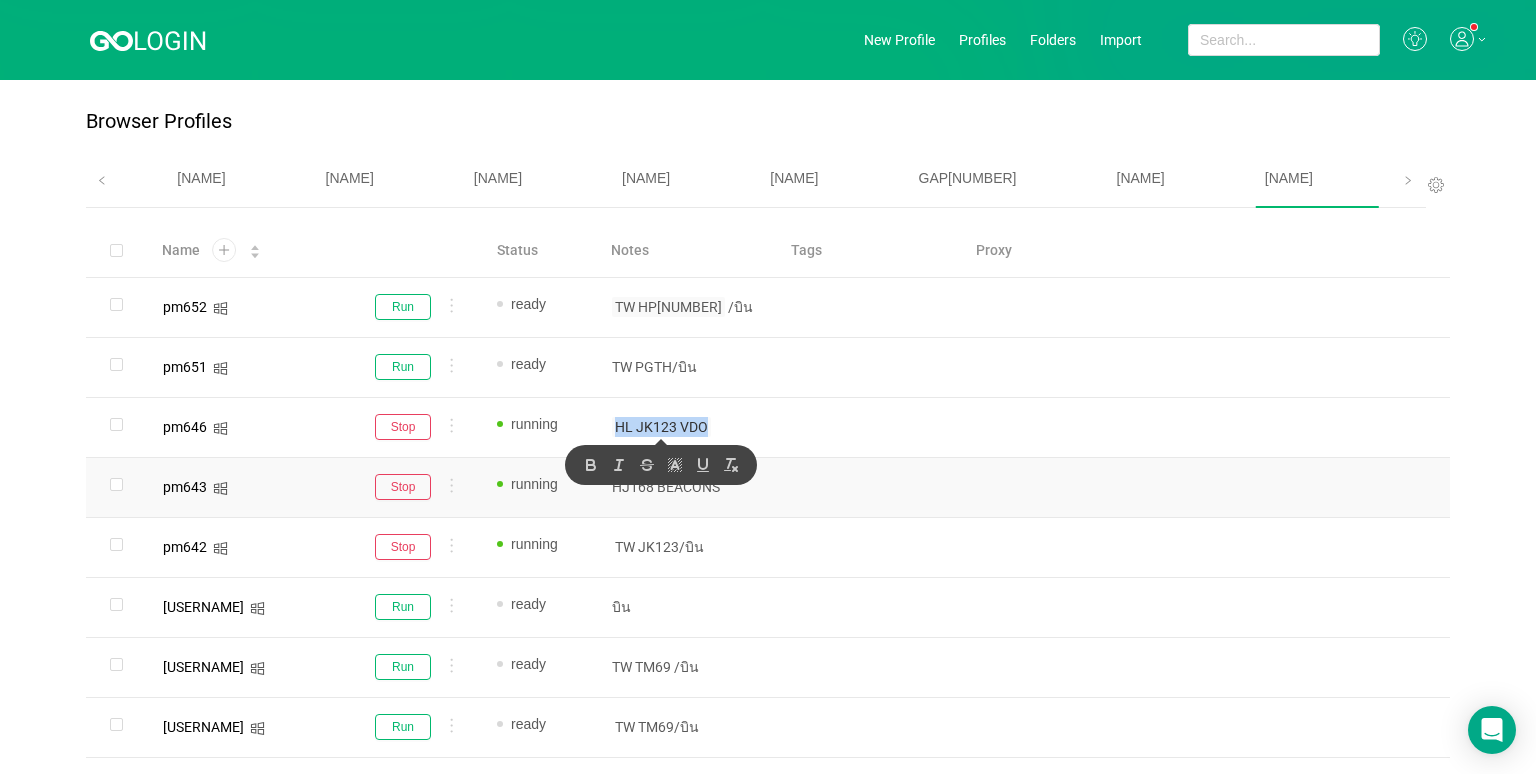 scroll, scrollTop: 0, scrollLeft: 0, axis: both 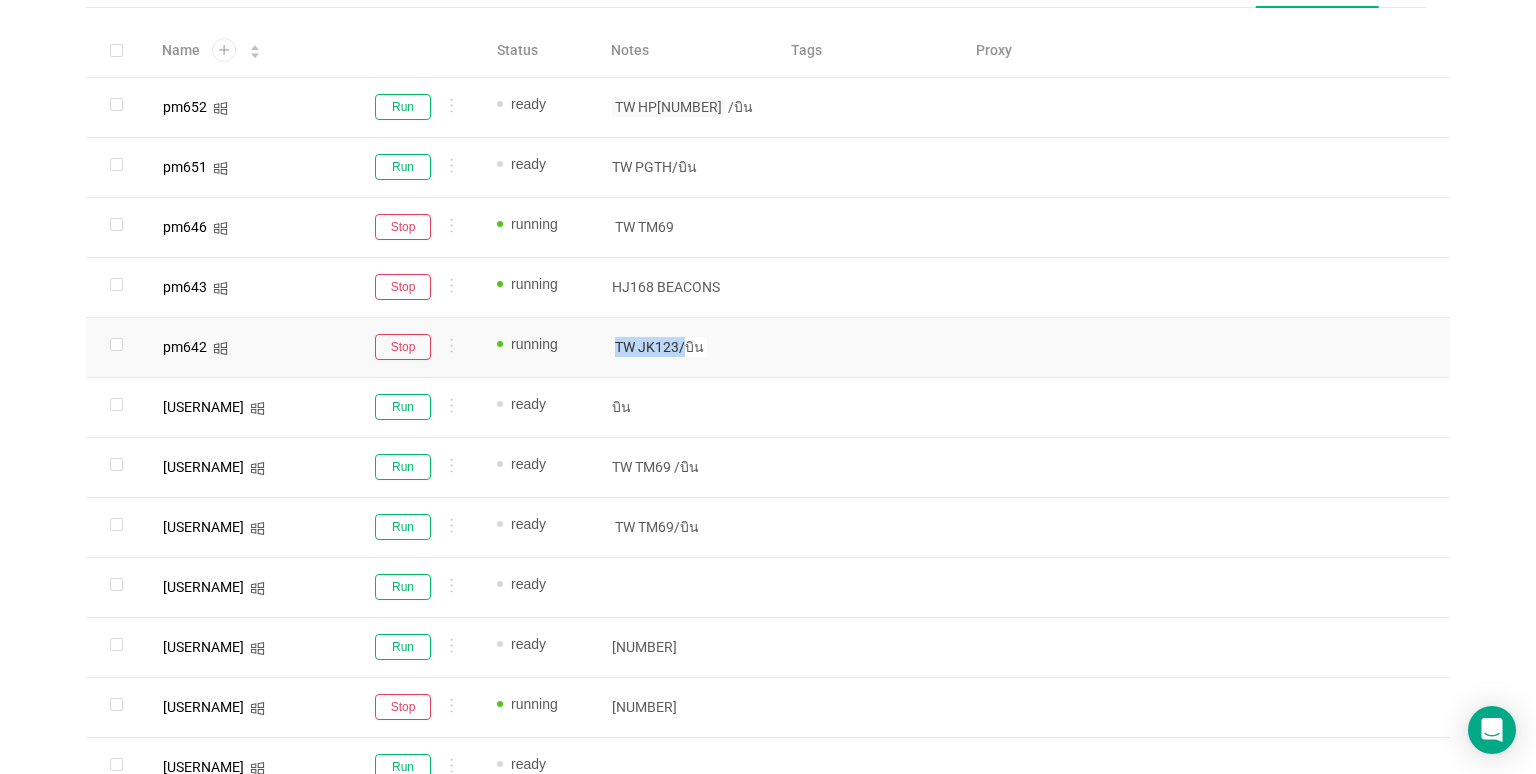 drag, startPoint x: 682, startPoint y: 340, endPoint x: 611, endPoint y: 340, distance: 71 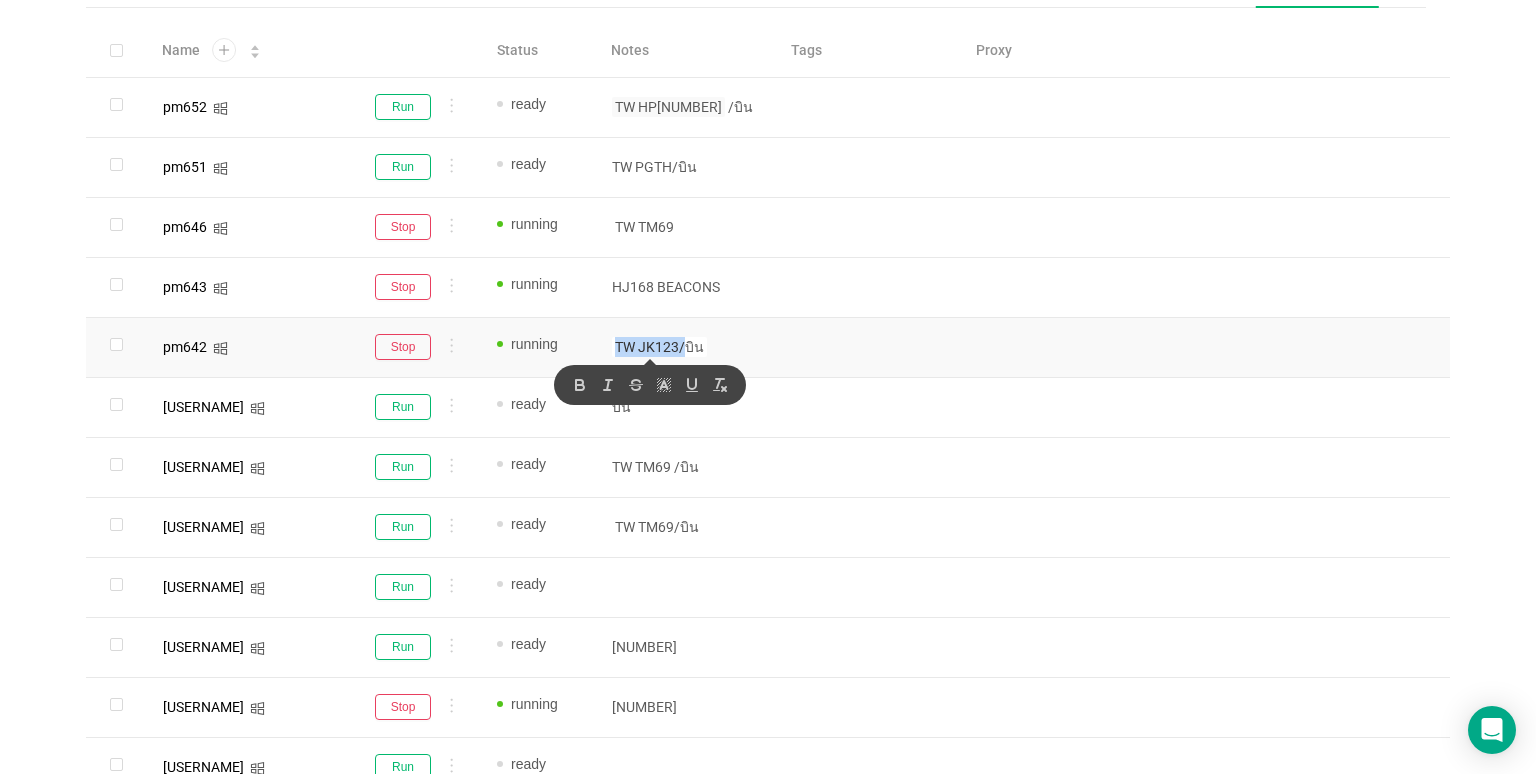 copy on "TW JK123/" 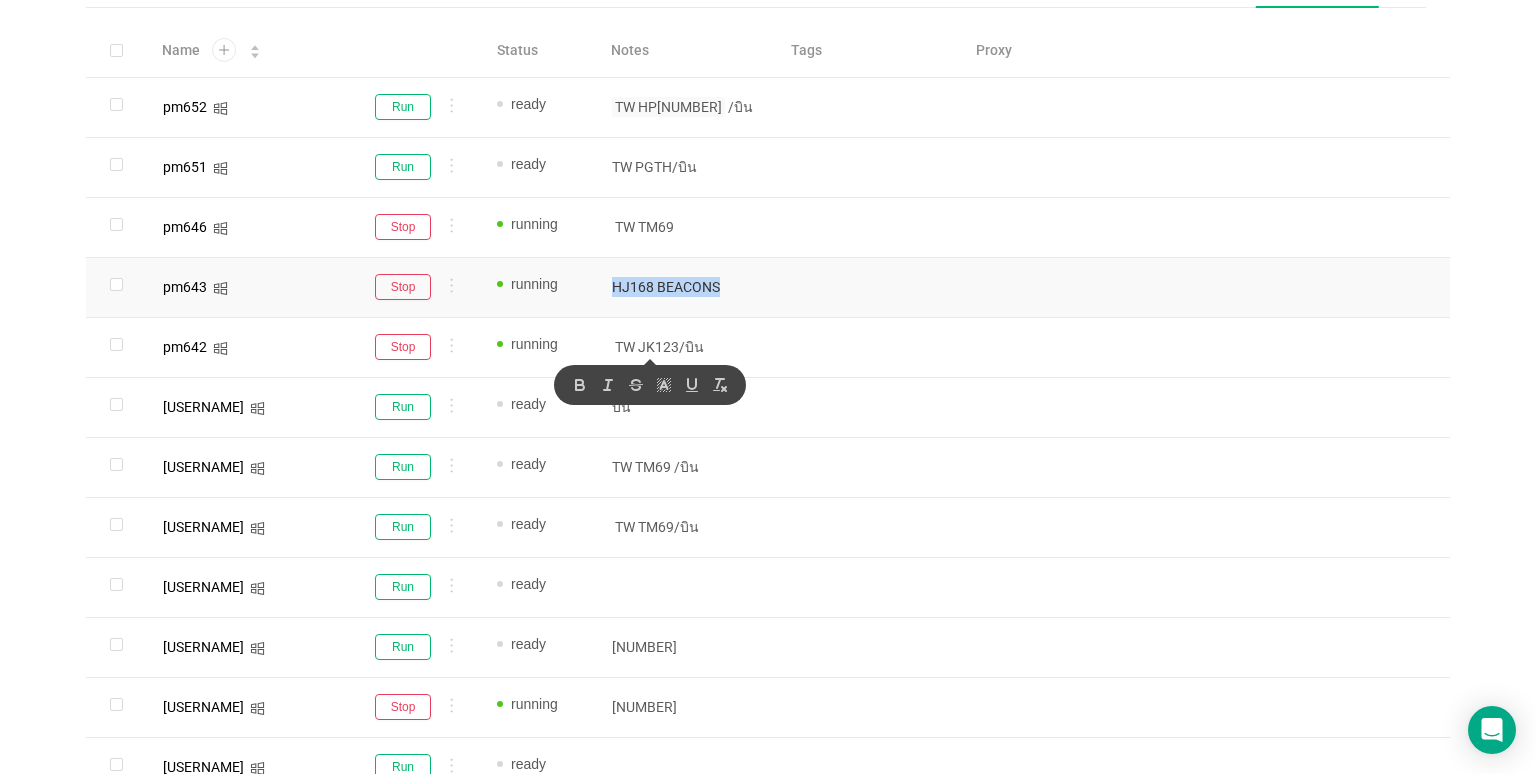 drag, startPoint x: 723, startPoint y: 289, endPoint x: 596, endPoint y: 289, distance: 127 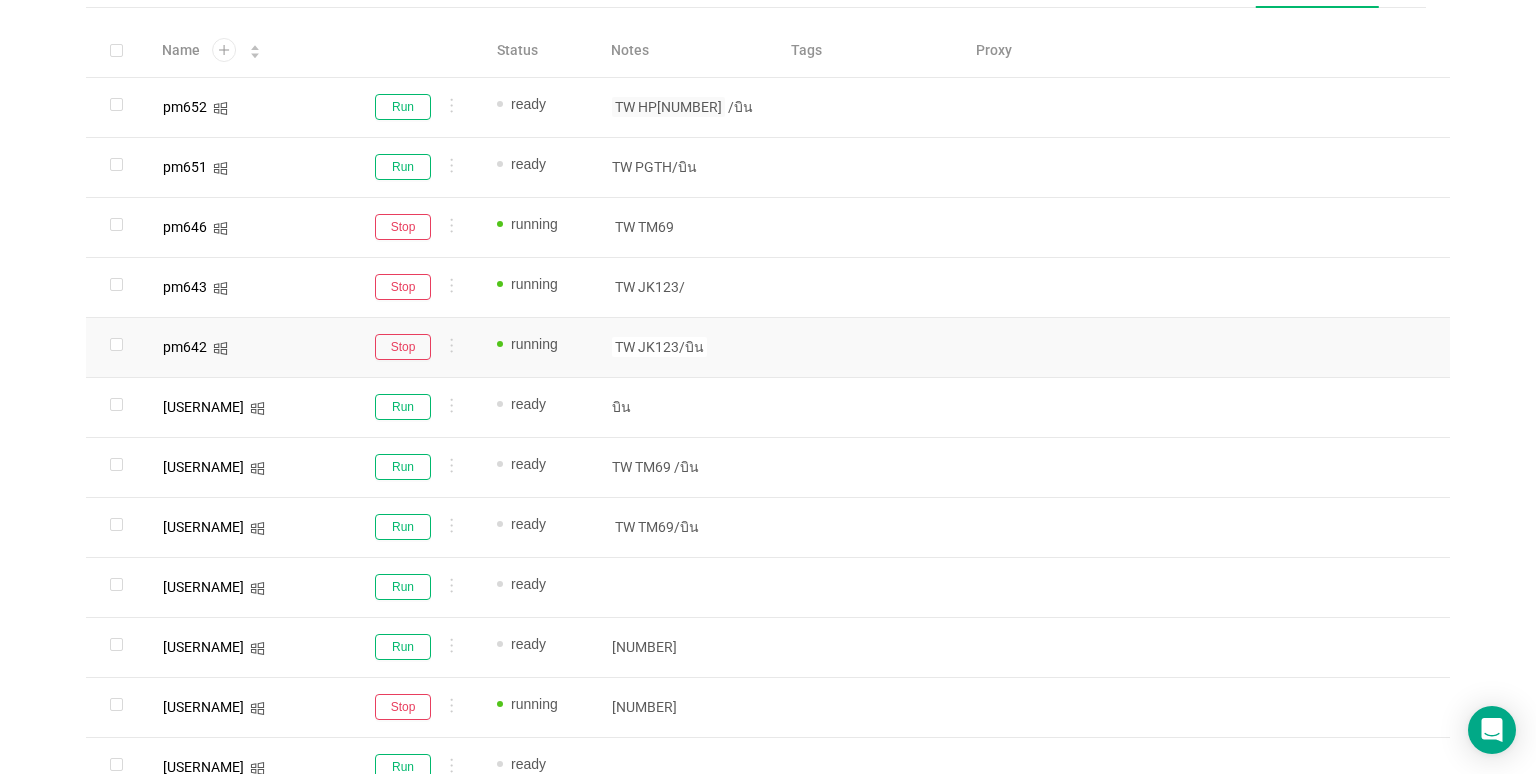 scroll, scrollTop: 0, scrollLeft: 0, axis: both 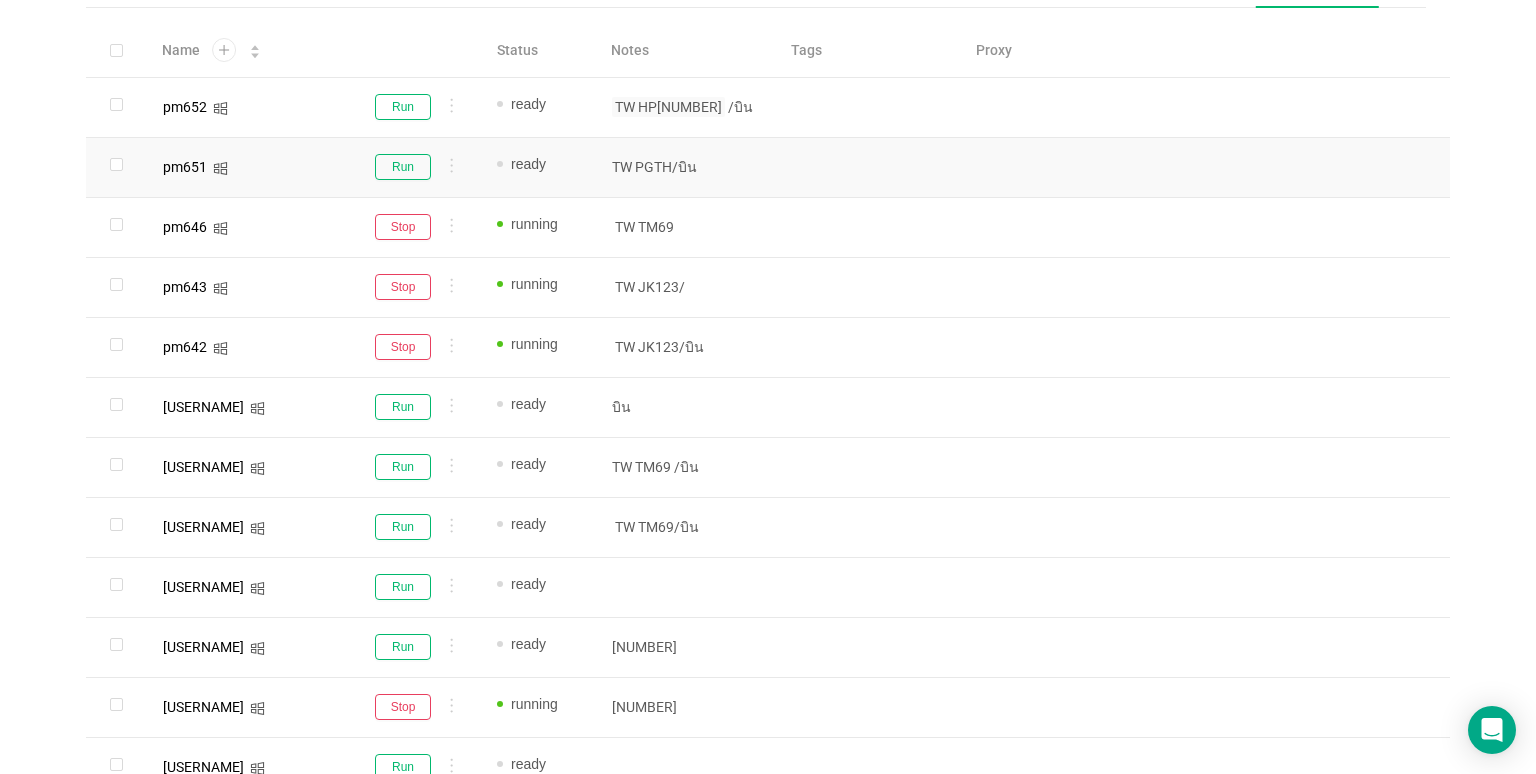 type 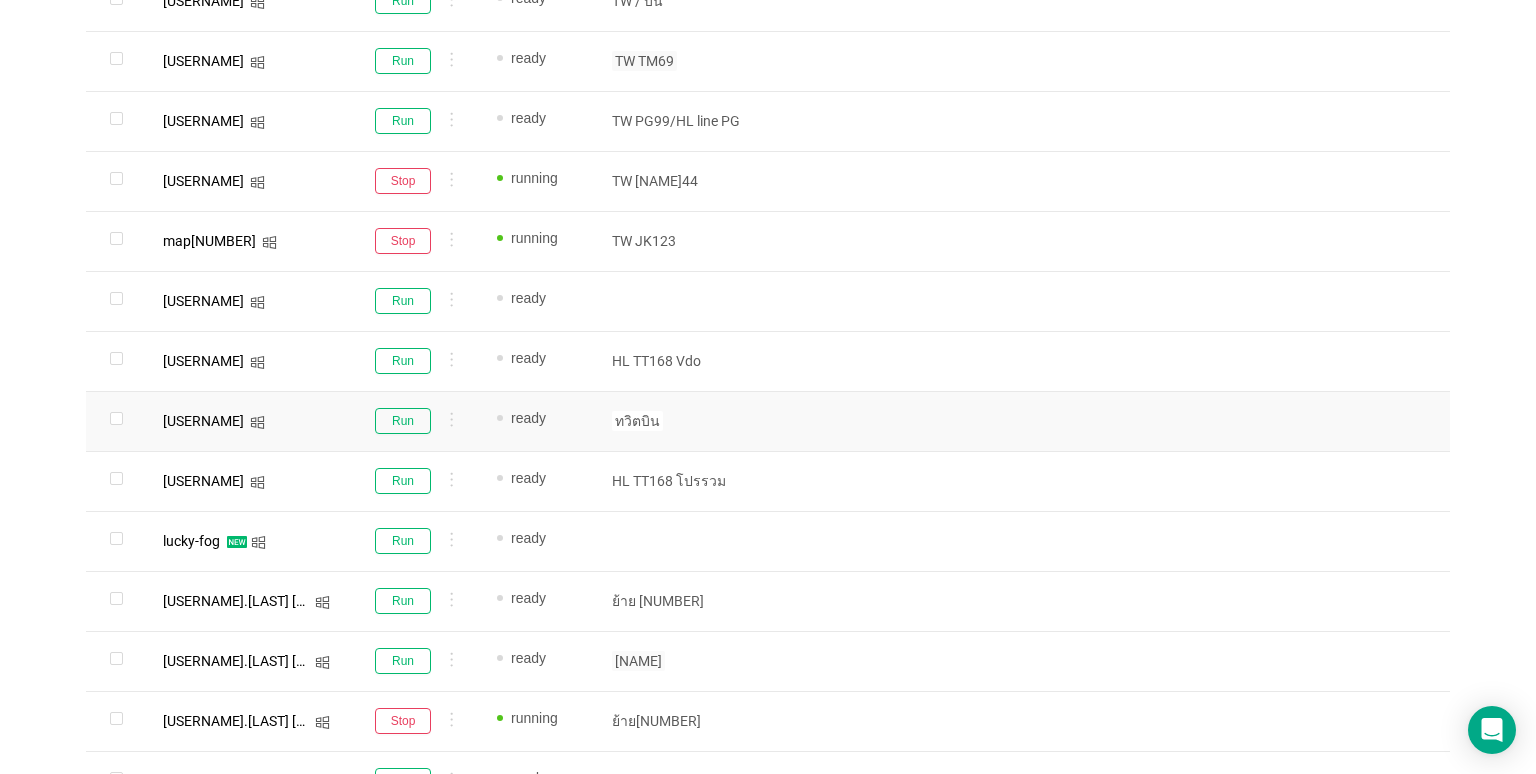 scroll, scrollTop: 1019, scrollLeft: 0, axis: vertical 